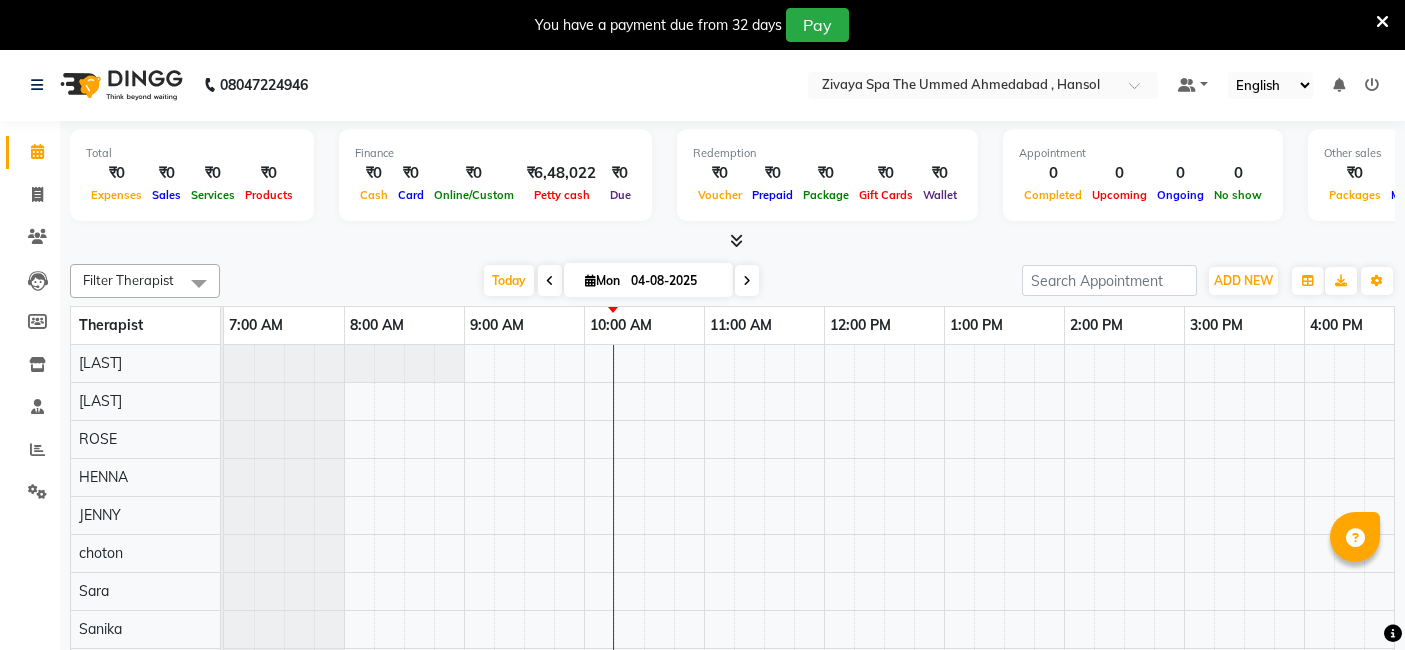 scroll, scrollTop: 0, scrollLeft: 0, axis: both 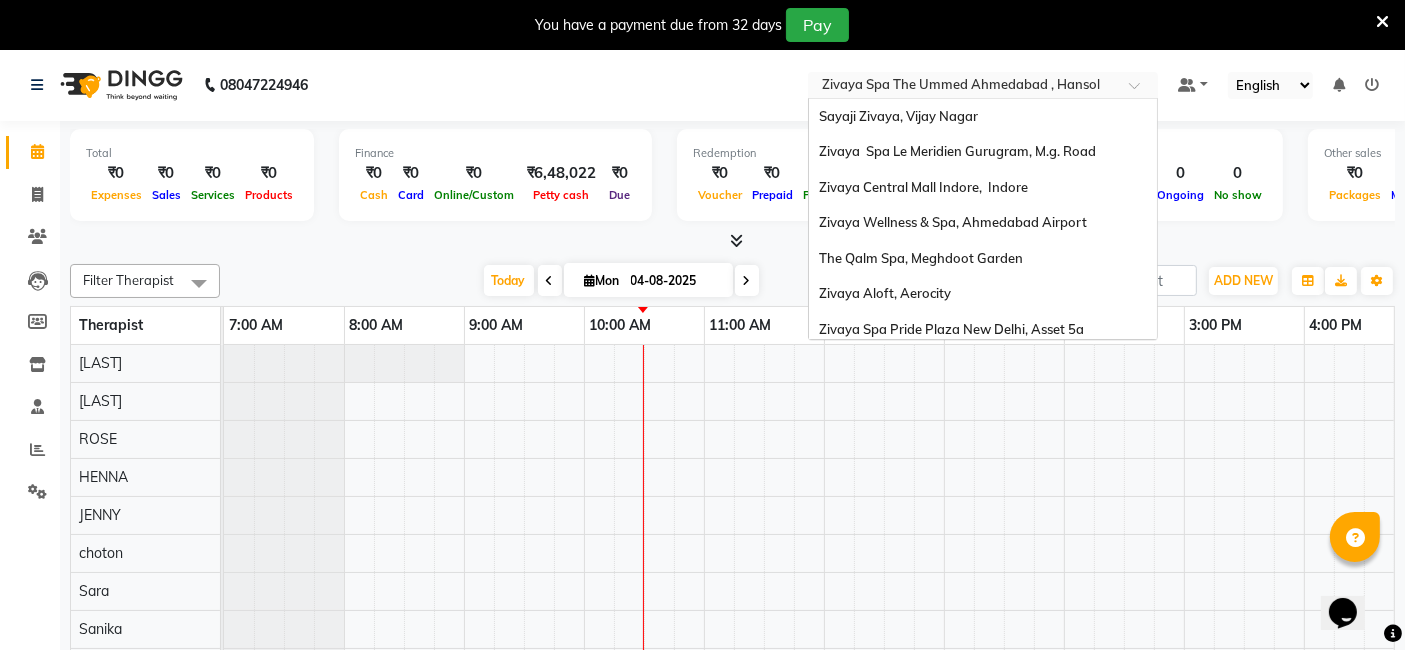 click at bounding box center [963, 87] 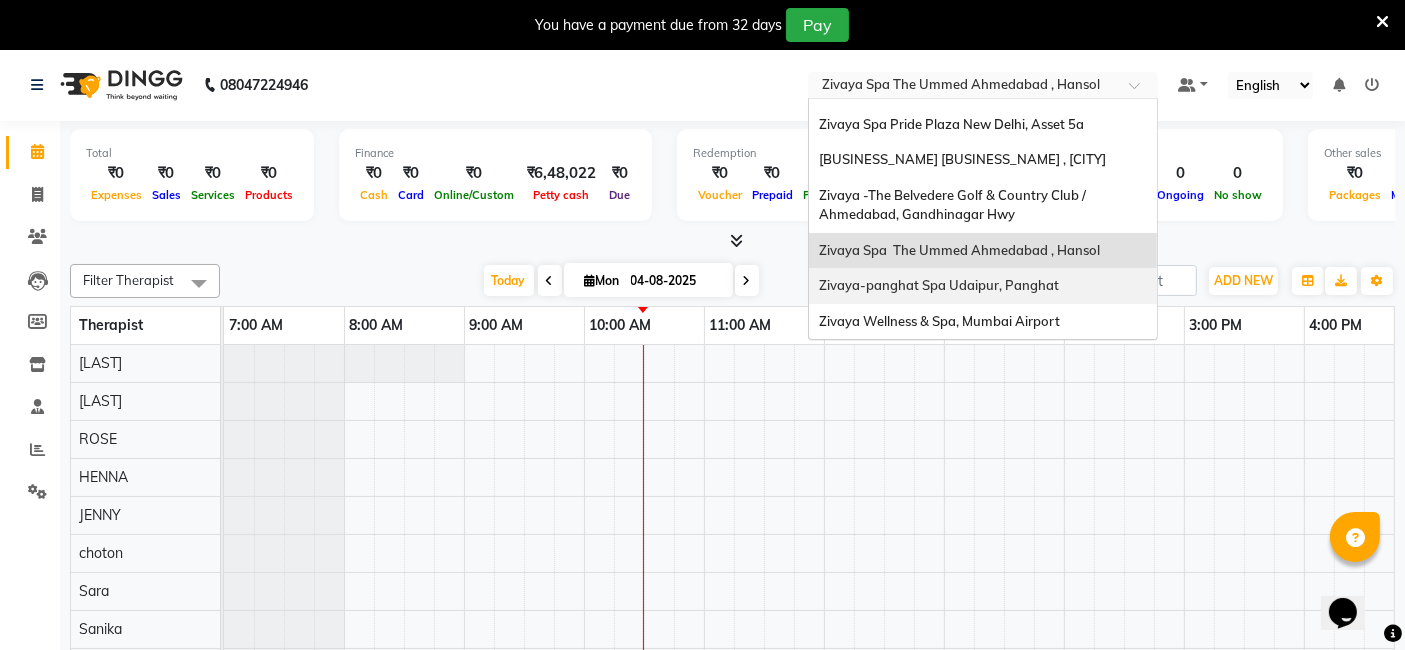 click on "Zivaya-panghat Spa Udaipur, Panghat" at bounding box center [983, 286] 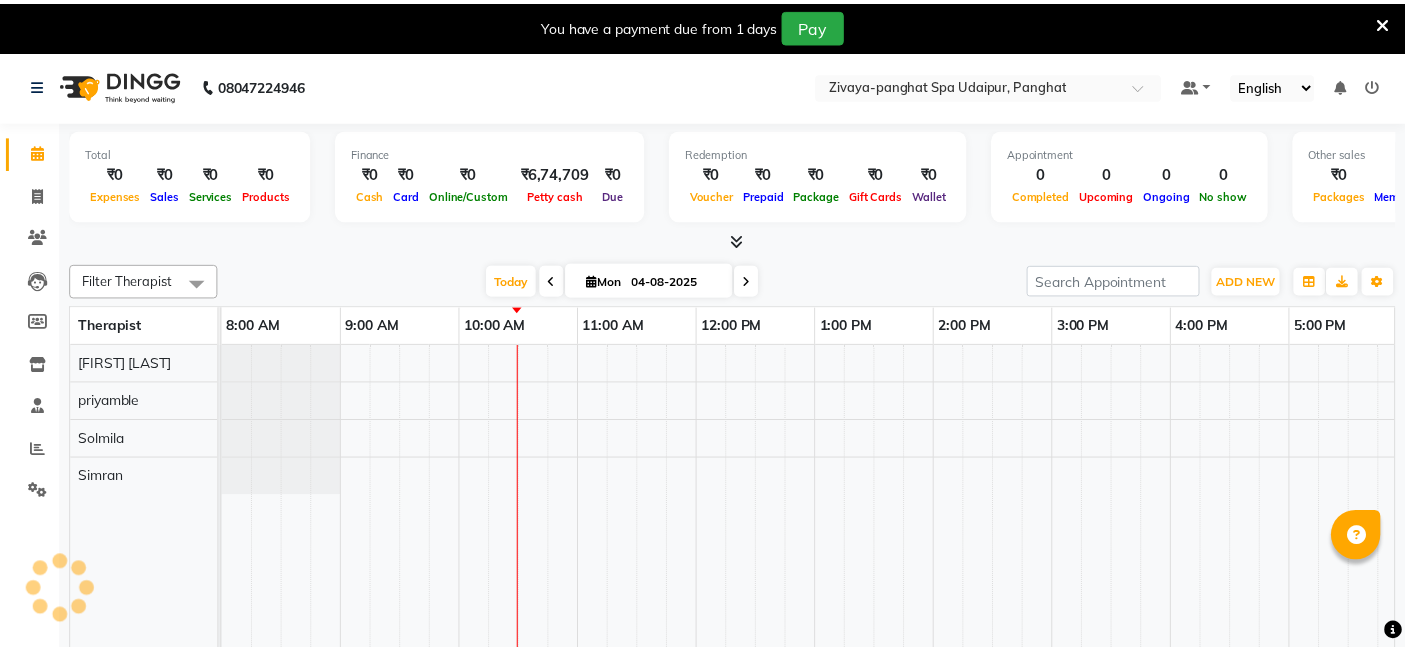 scroll, scrollTop: 0, scrollLeft: 0, axis: both 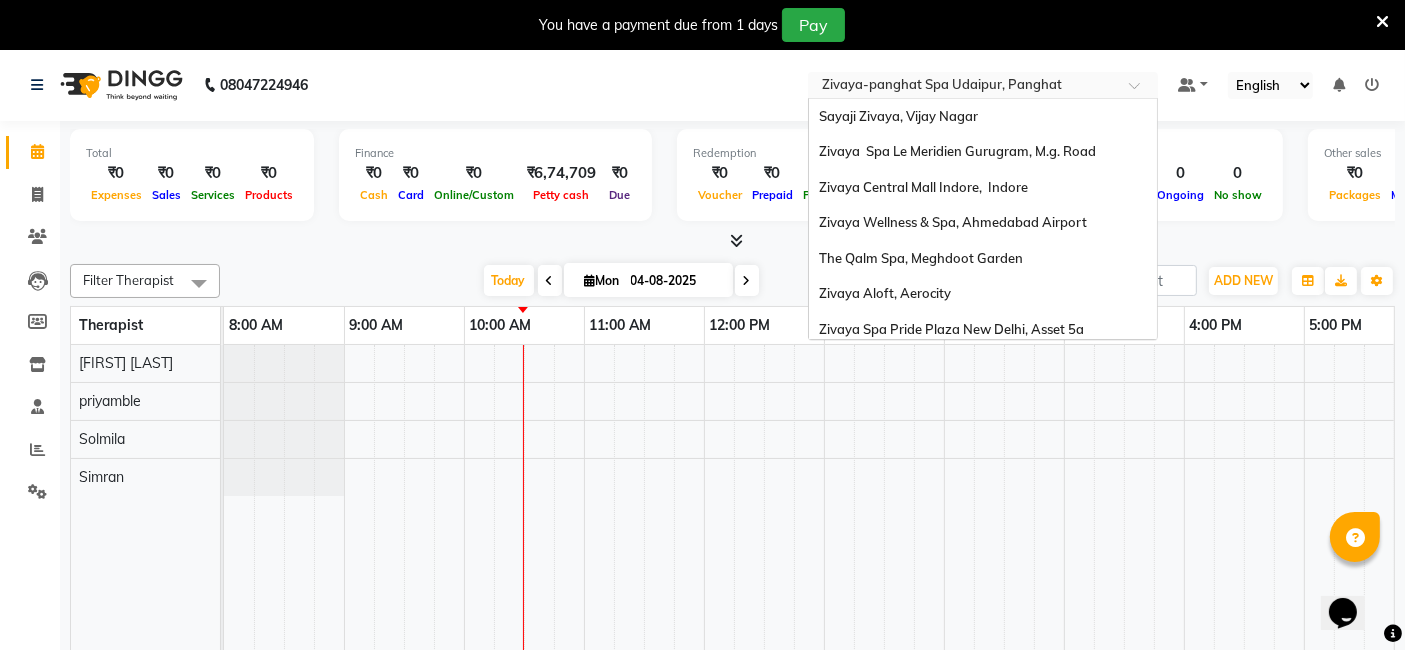 click at bounding box center [963, 87] 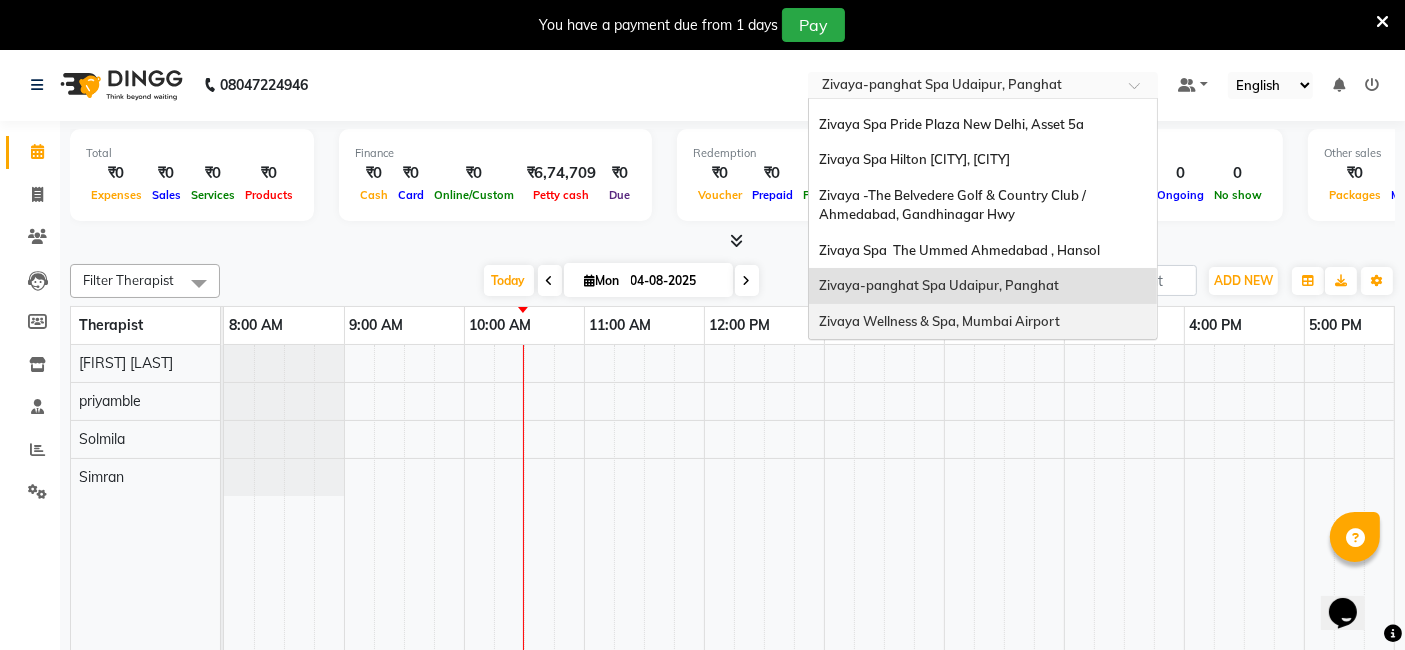 click on "Zivaya Wellness & Spa, Mumbai Airport" at bounding box center [939, 321] 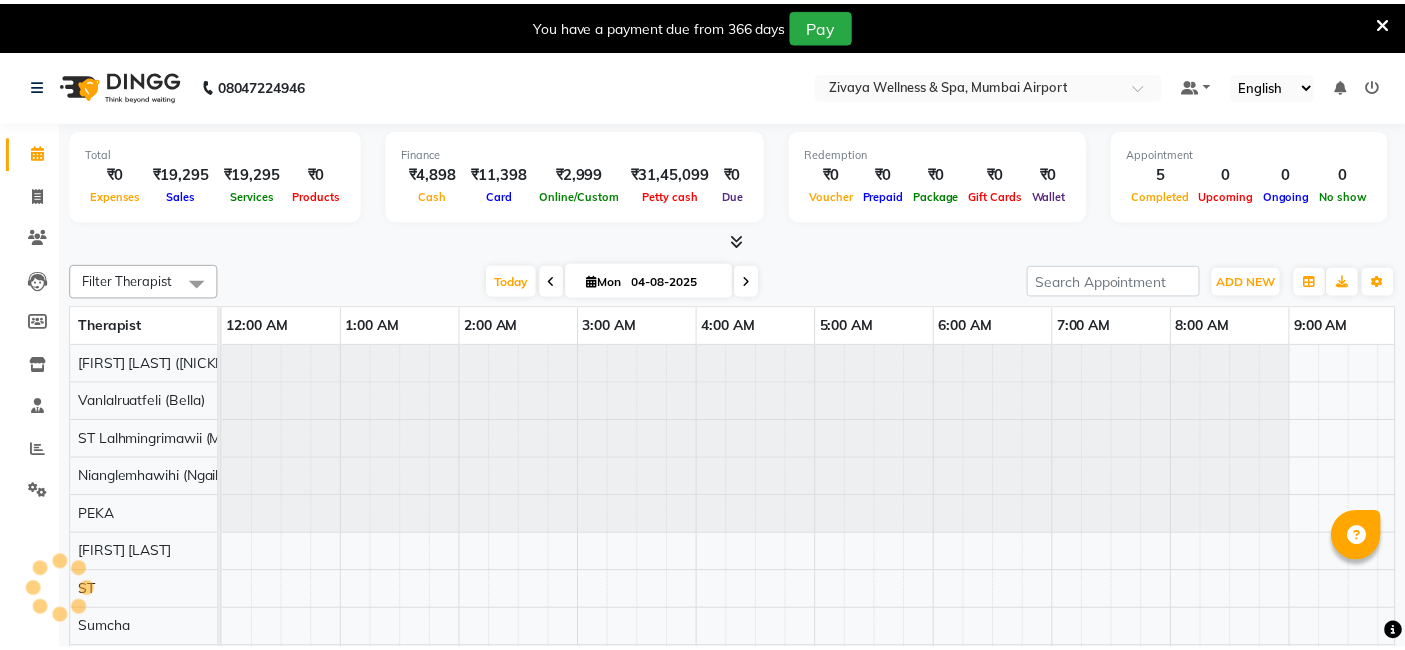 scroll, scrollTop: 0, scrollLeft: 0, axis: both 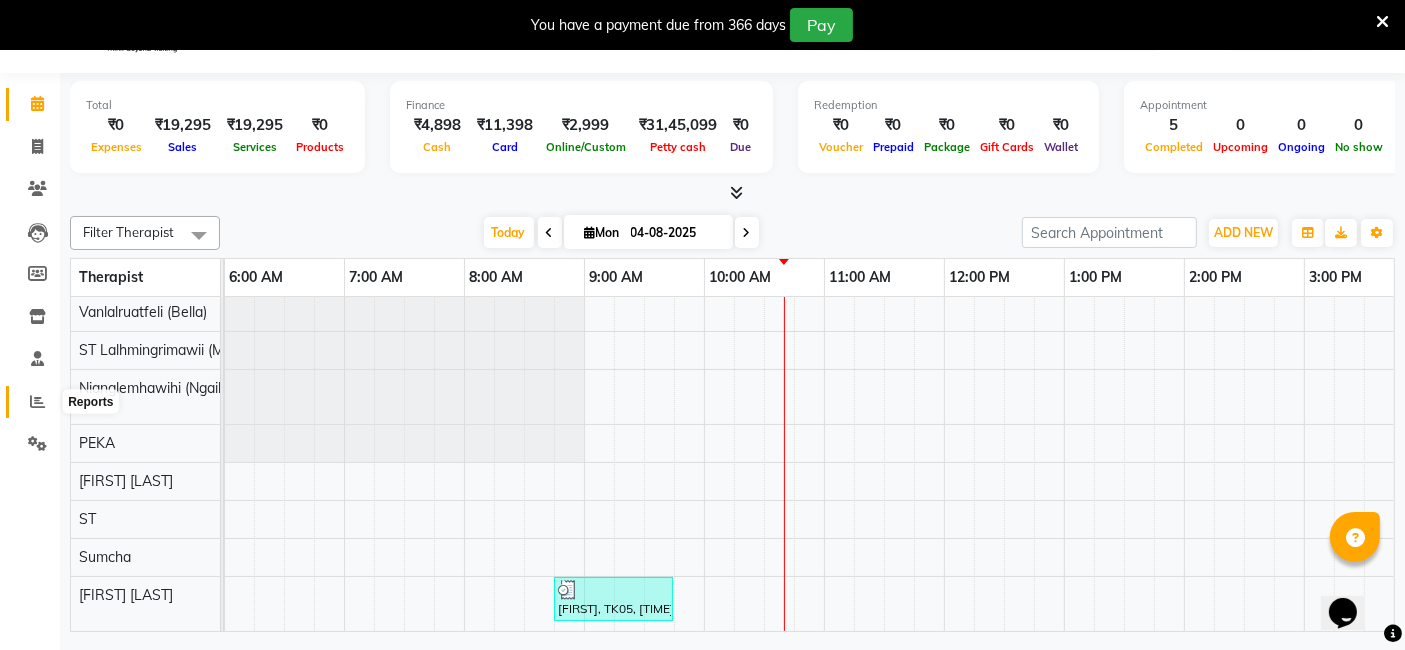 click 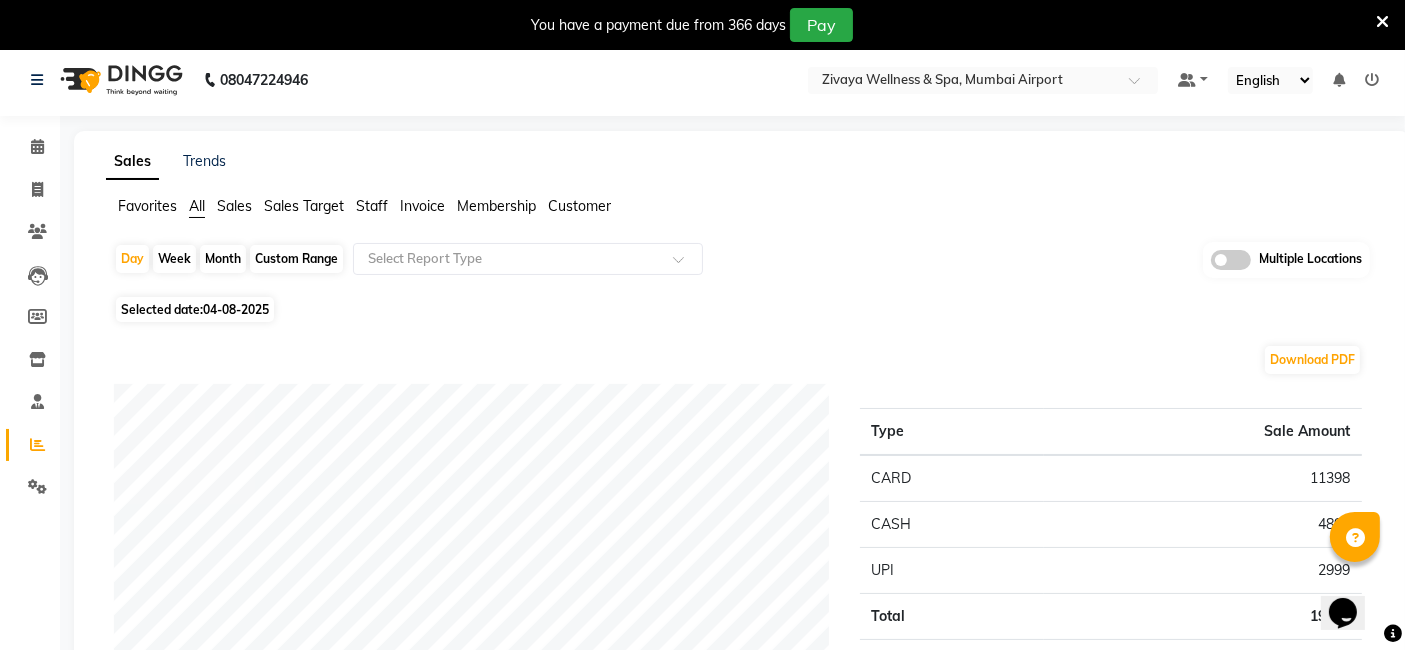scroll, scrollTop: 0, scrollLeft: 0, axis: both 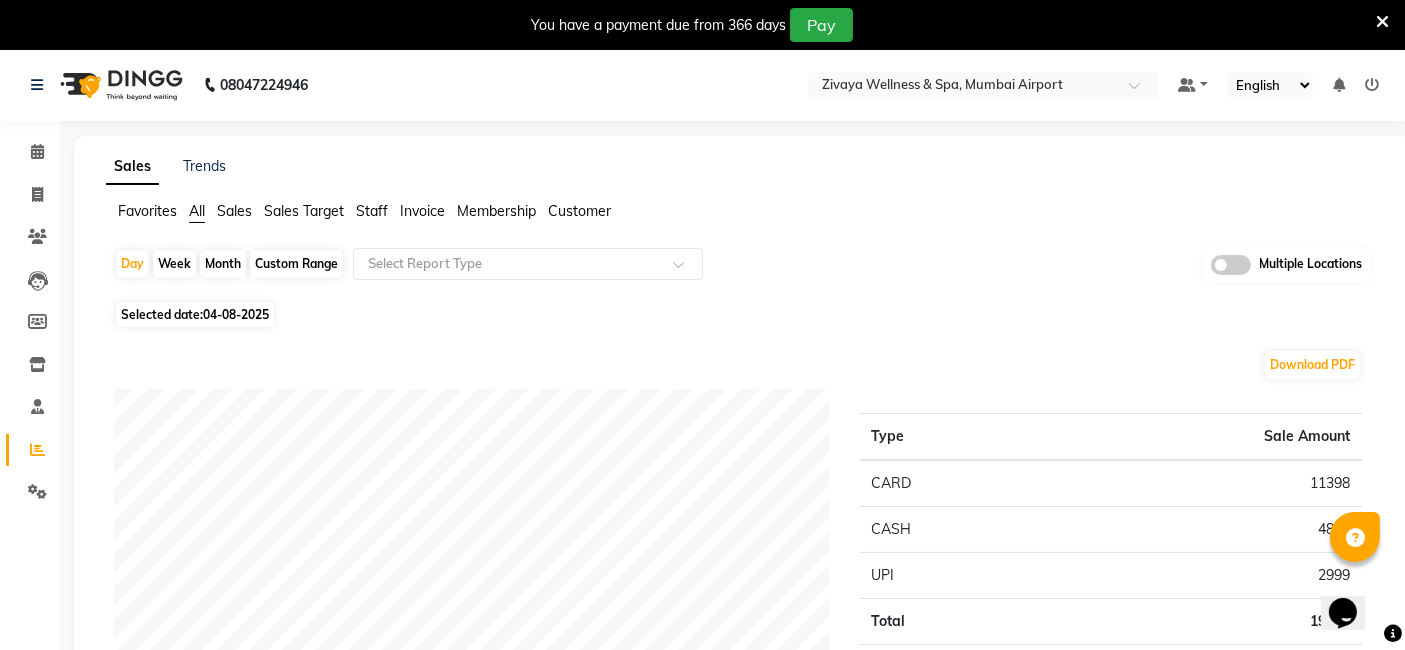 click on "04-08-2025" 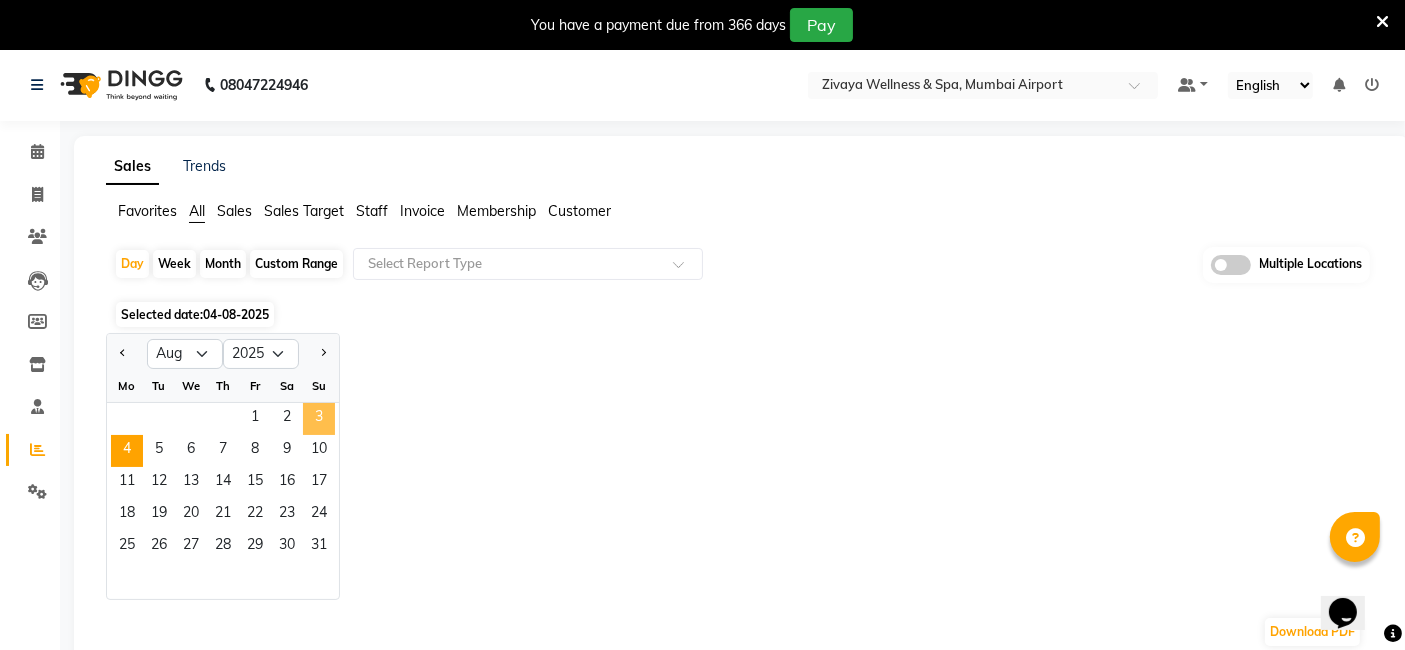 click on "3" 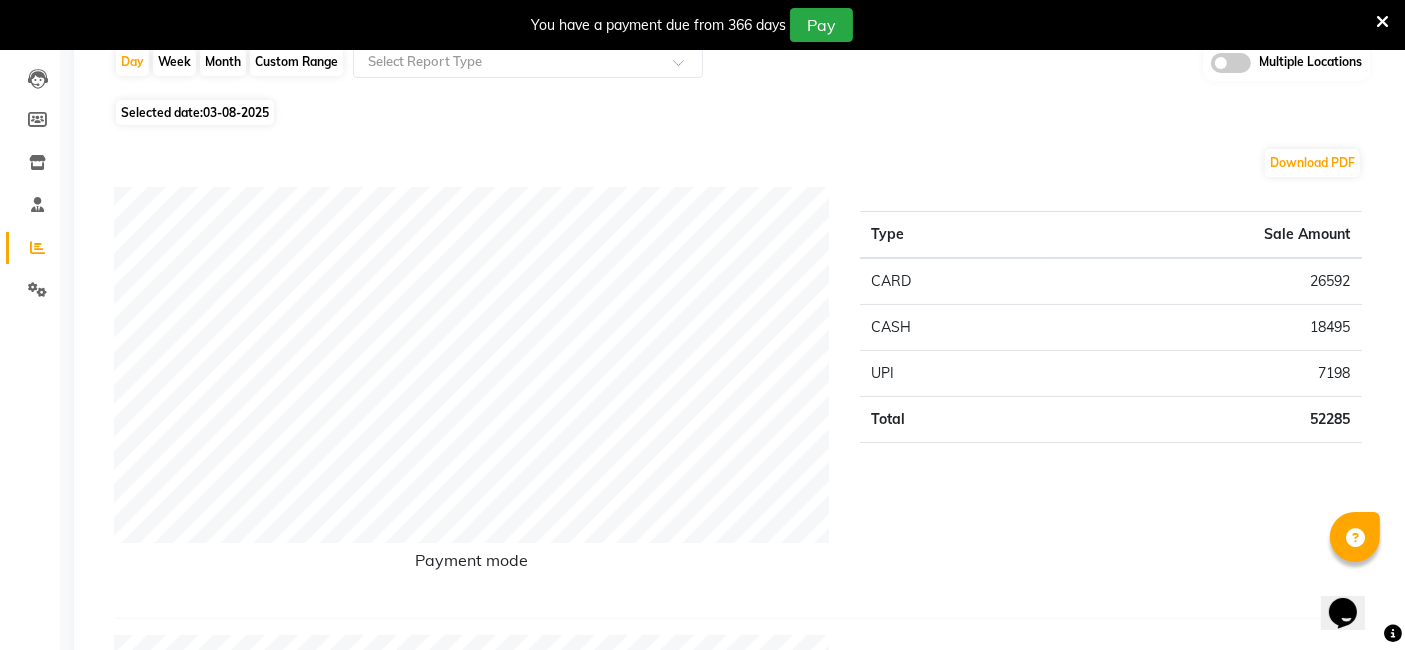 scroll, scrollTop: 222, scrollLeft: 0, axis: vertical 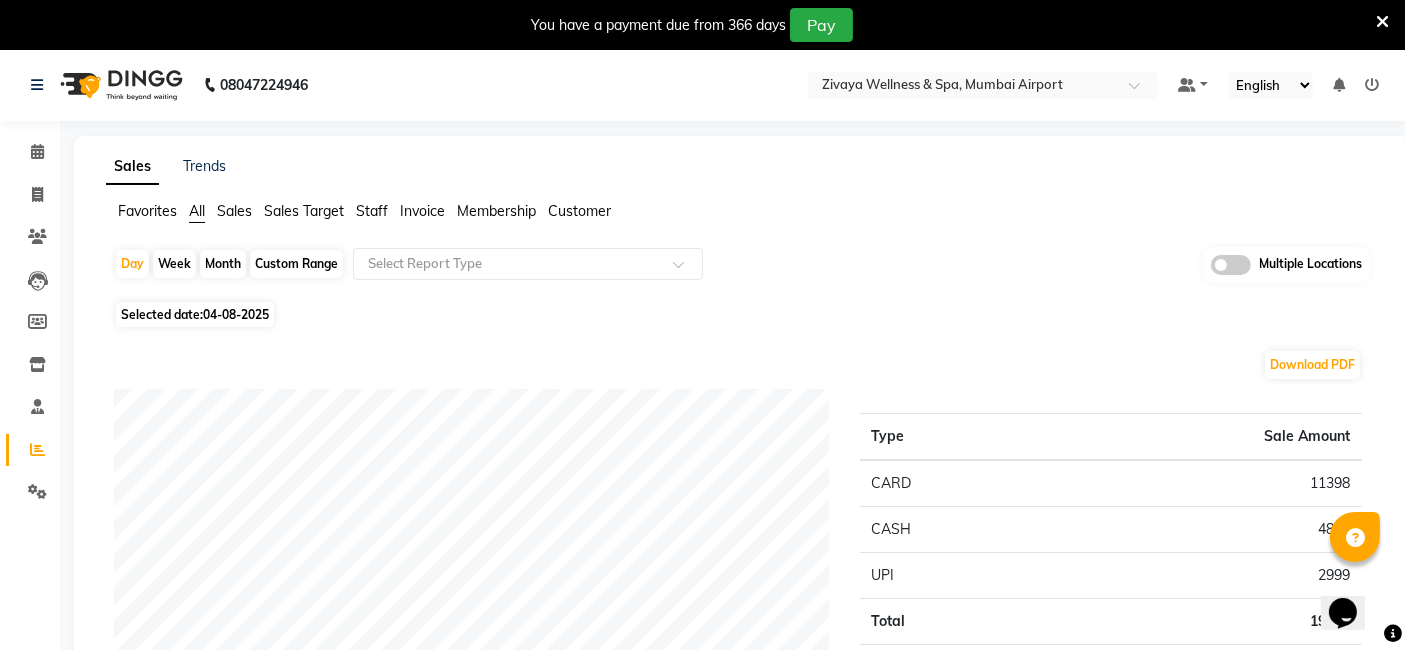 drag, startPoint x: 215, startPoint y: 329, endPoint x: 217, endPoint y: 310, distance: 19.104973 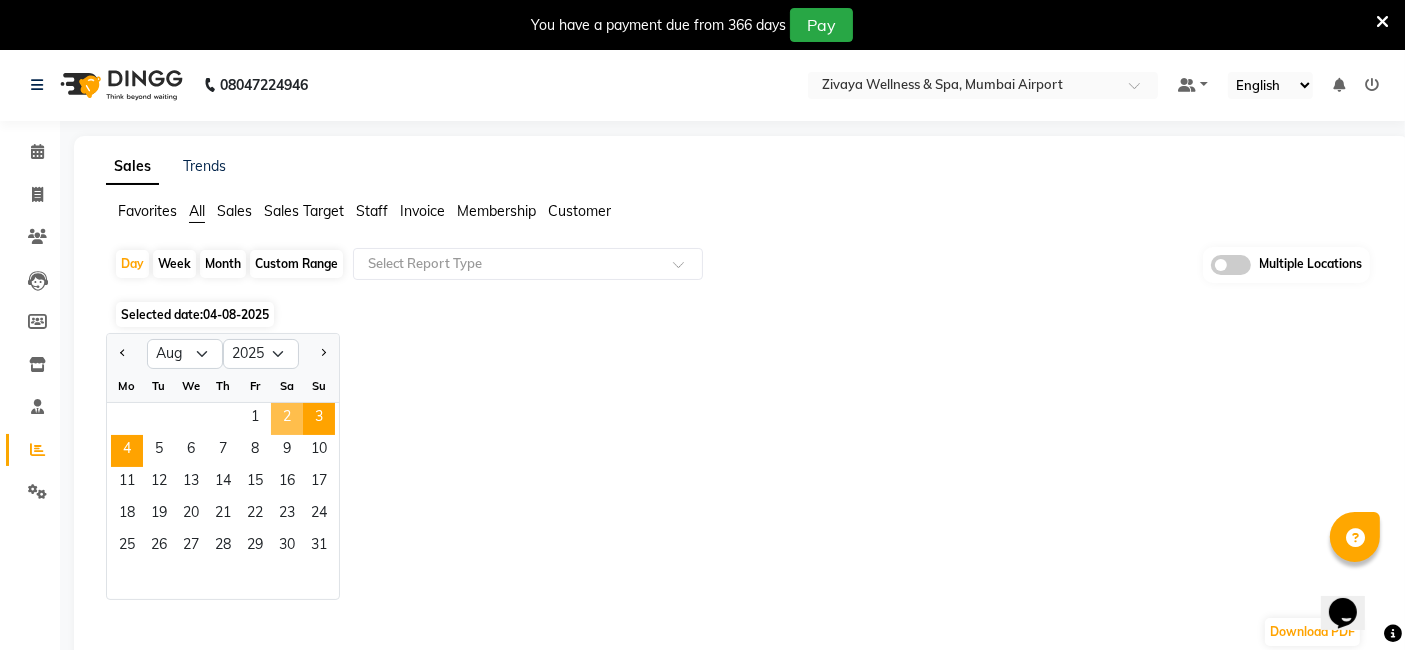 drag, startPoint x: 288, startPoint y: 424, endPoint x: 314, endPoint y: 409, distance: 30.016663 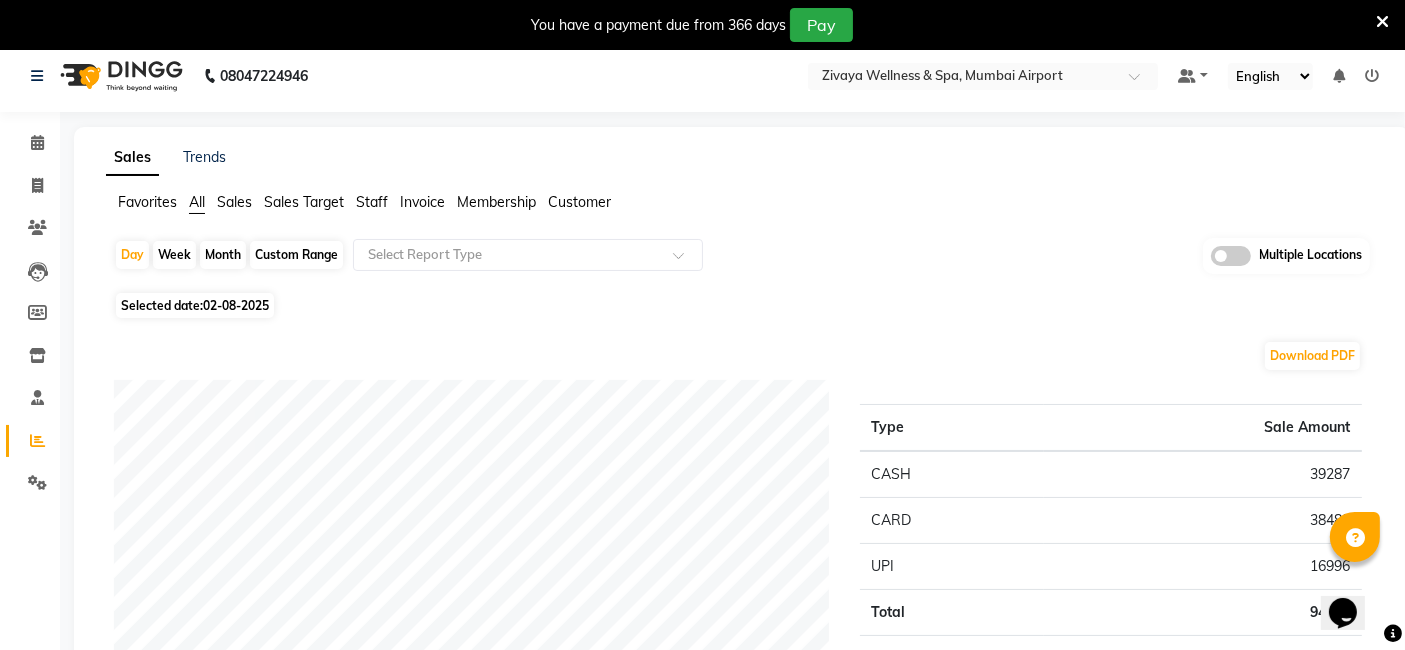 scroll, scrollTop: 0, scrollLeft: 0, axis: both 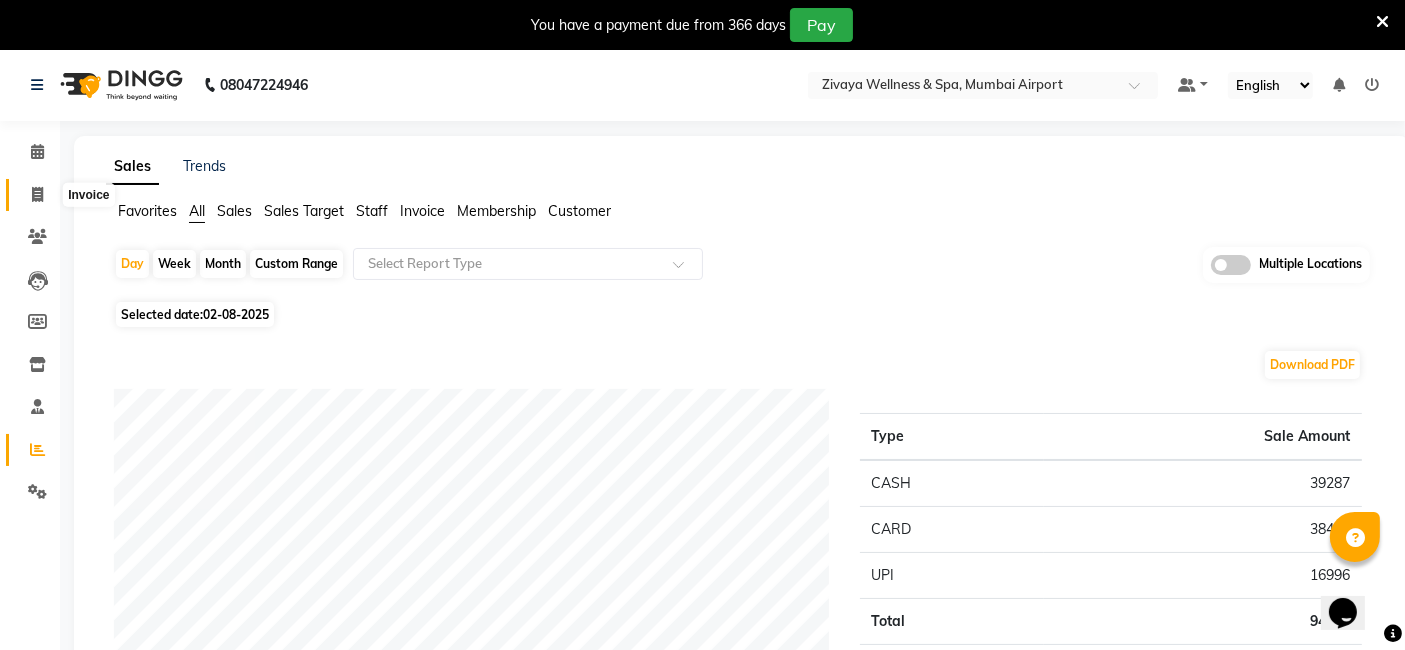 click 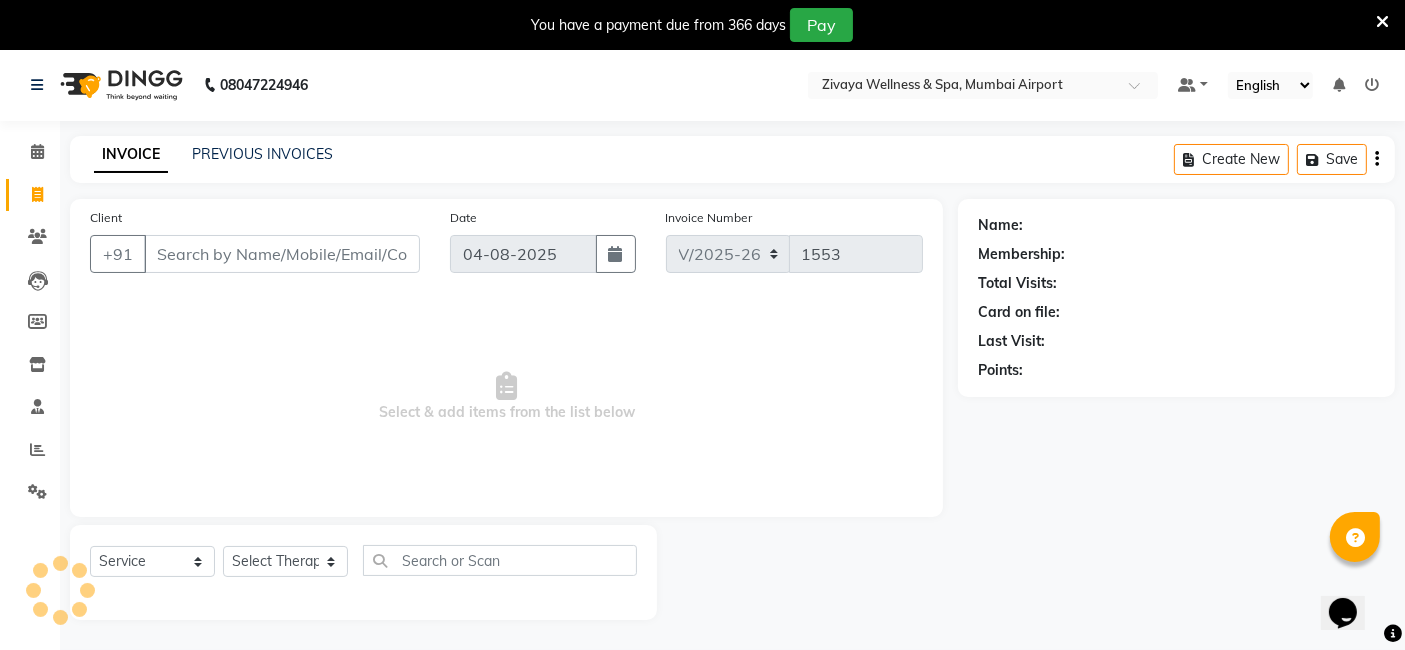 scroll, scrollTop: 48, scrollLeft: 0, axis: vertical 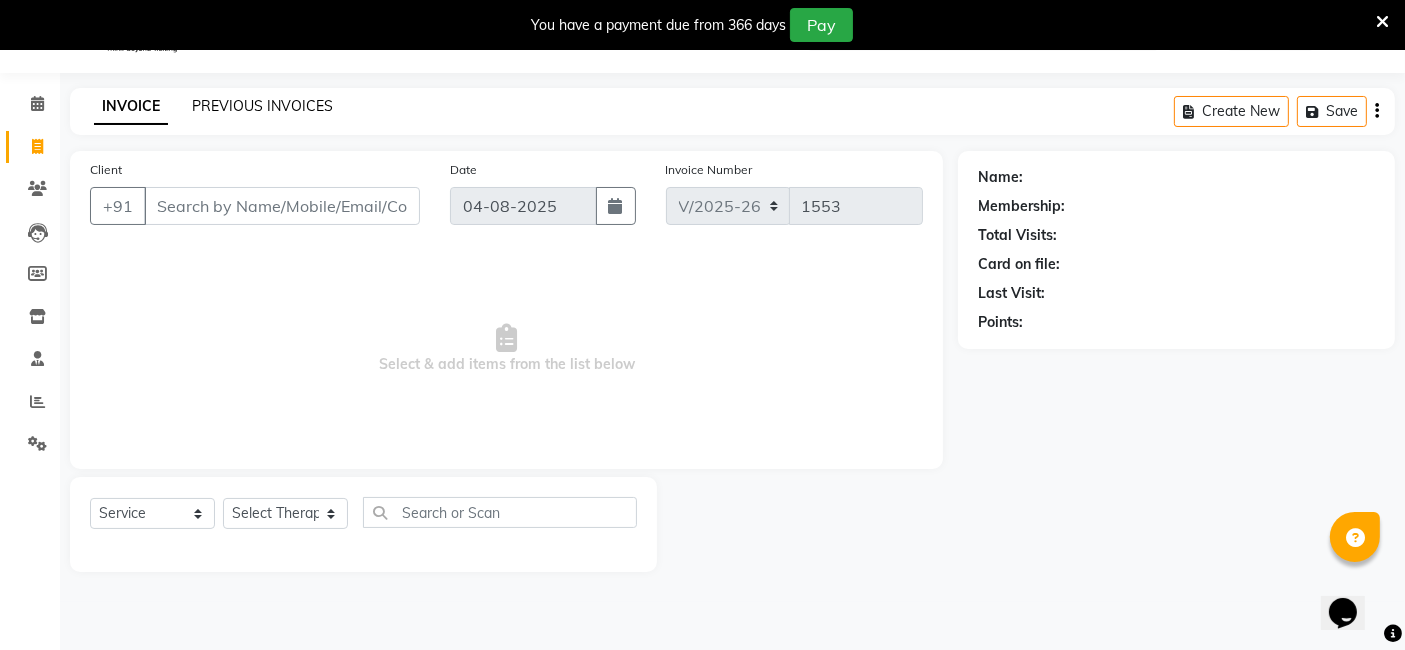 click on "PREVIOUS INVOICES" 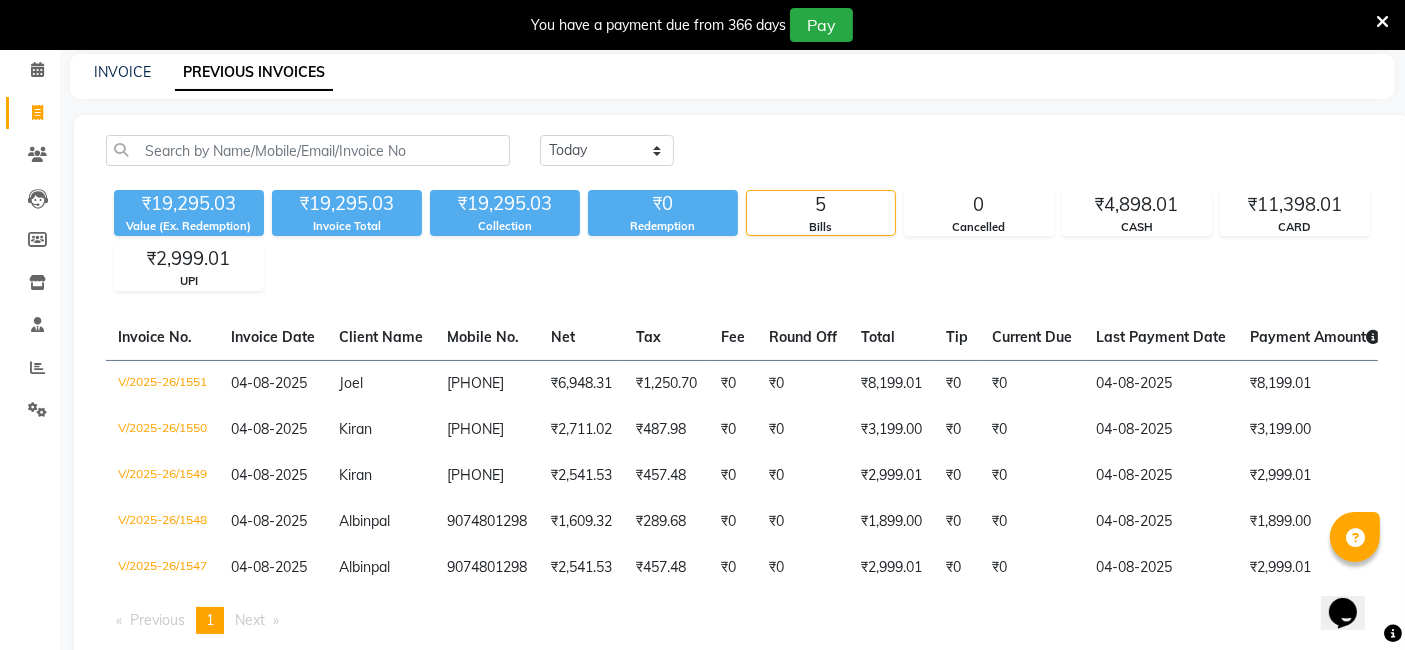 scroll, scrollTop: 34, scrollLeft: 0, axis: vertical 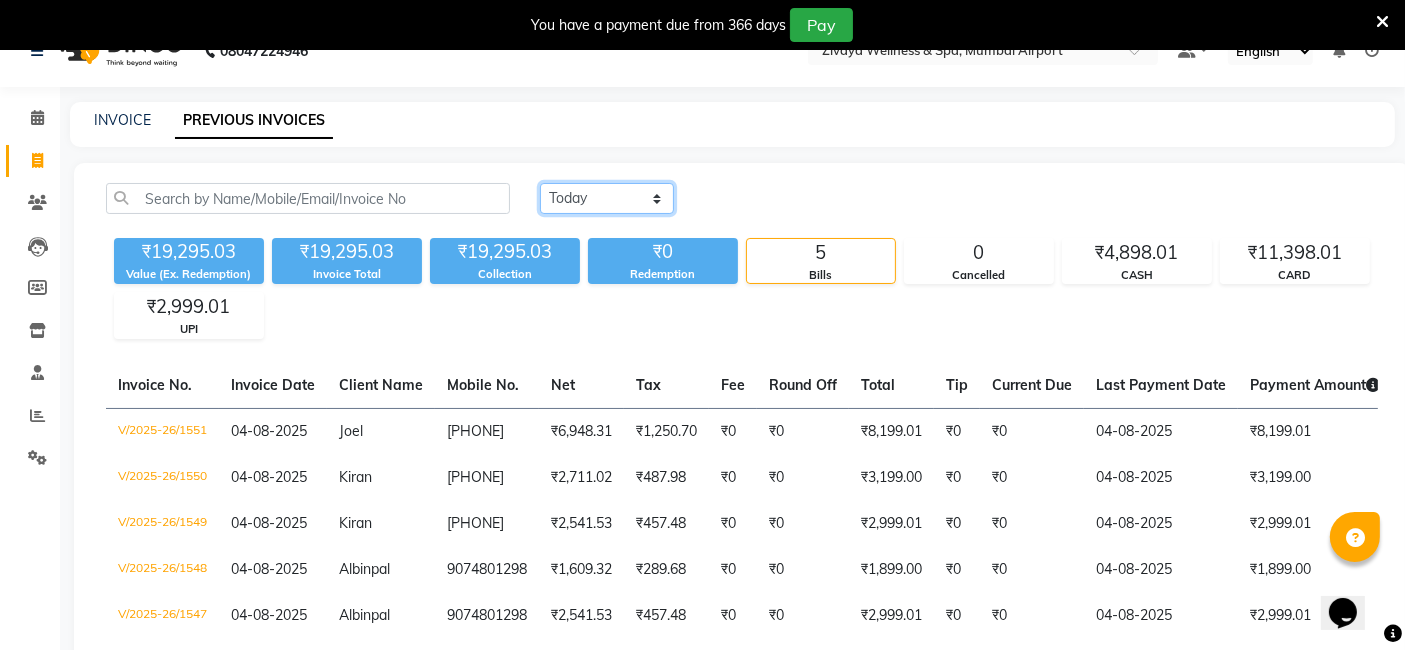 click on "Today Yesterday Custom Range" 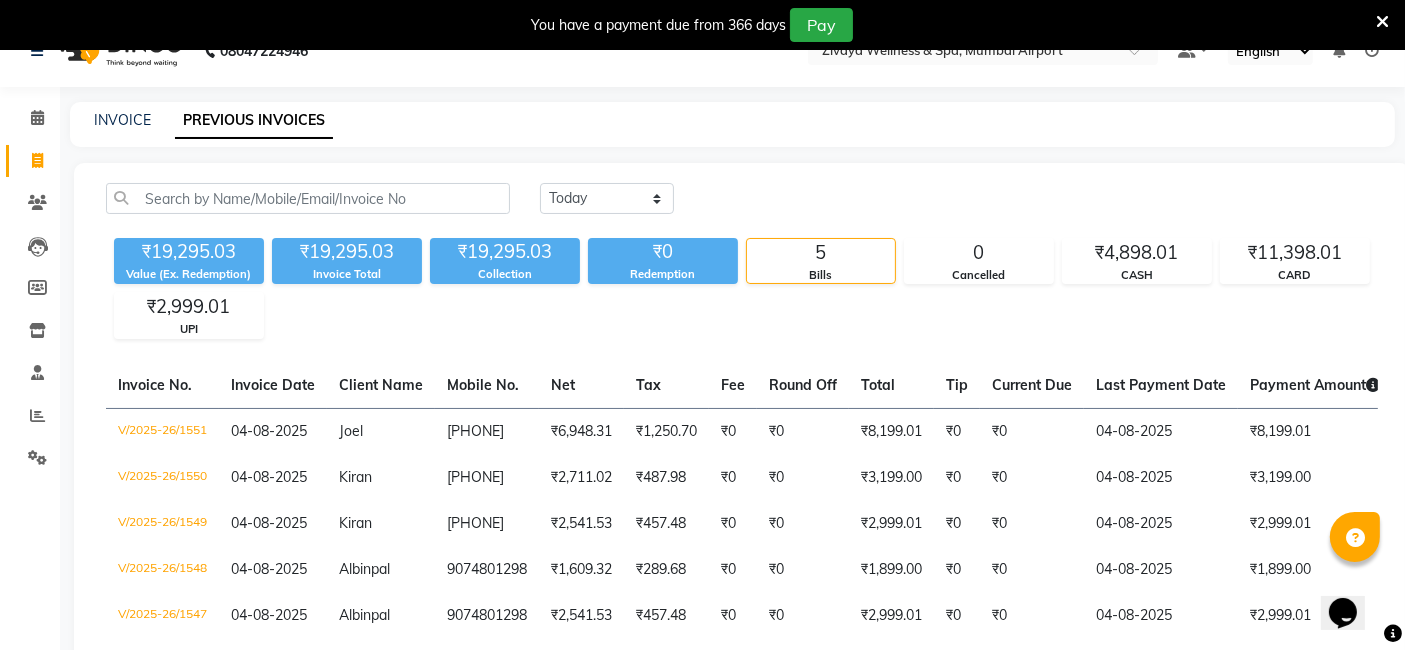 click on "₹19,295.03 Value (Ex. Redemption) ₹19,295.03 Invoice Total  ₹19,295.03 Collection ₹0 Redemption 5 Bills 0 Cancelled ₹4,898.01 CASH ₹11,398.01 CARD ₹2,999.01 UPI" 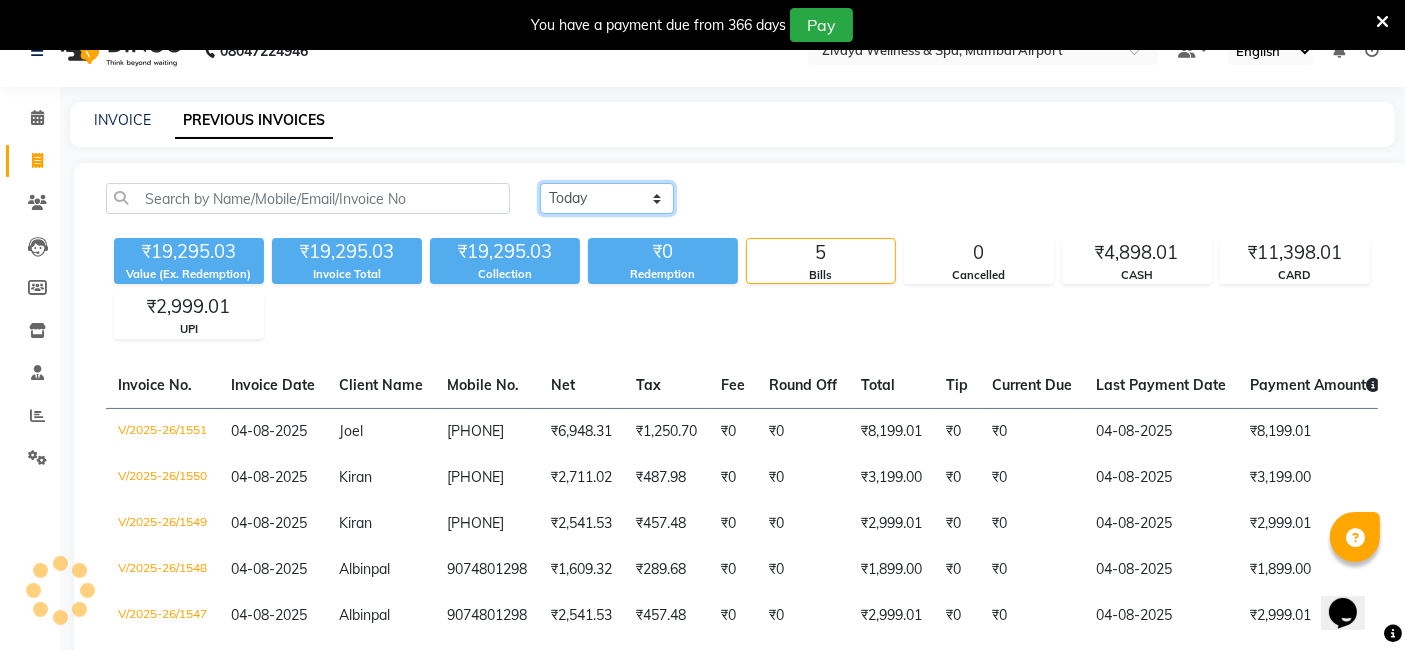 click on "Today Yesterday Custom Range" 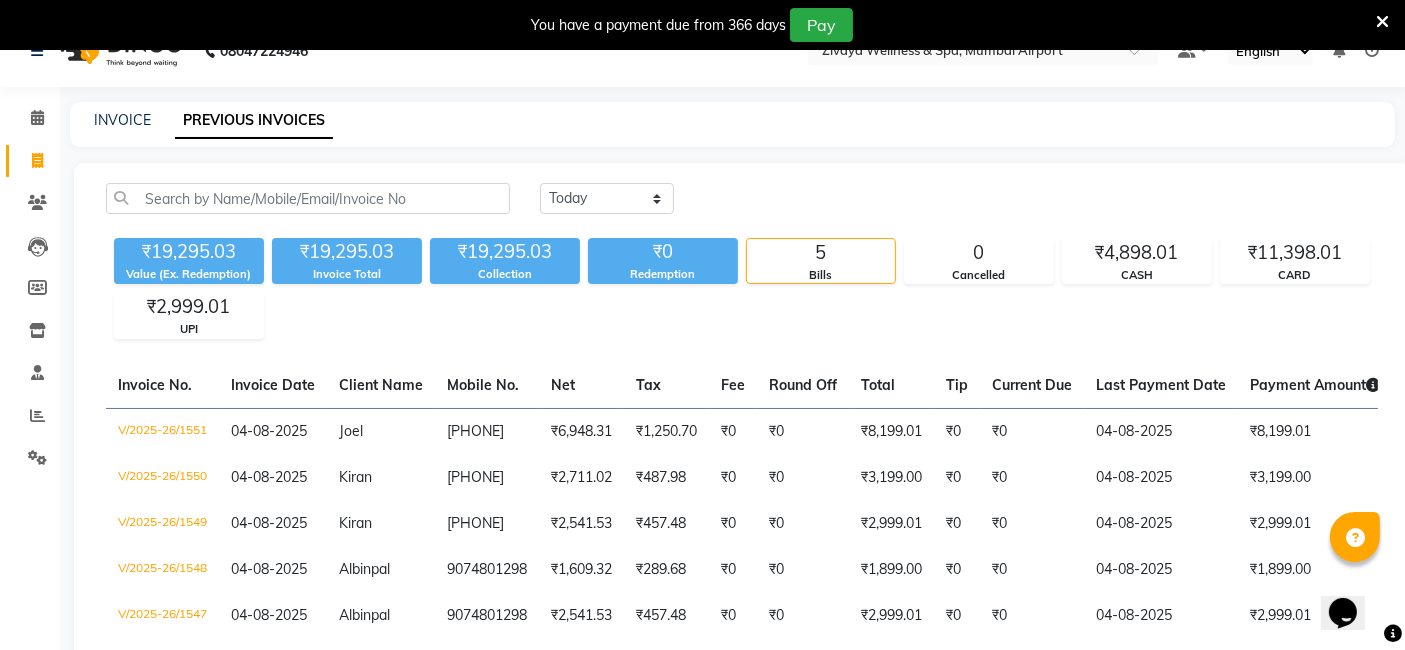 click on "₹19,295.03 Value (Ex. Redemption) ₹19,295.03 Invoice Total  ₹19,295.03 Collection ₹0 Redemption 5 Bills 0 Cancelled ₹4,898.01 CASH ₹11,398.01 CARD ₹2,999.01 UPI" 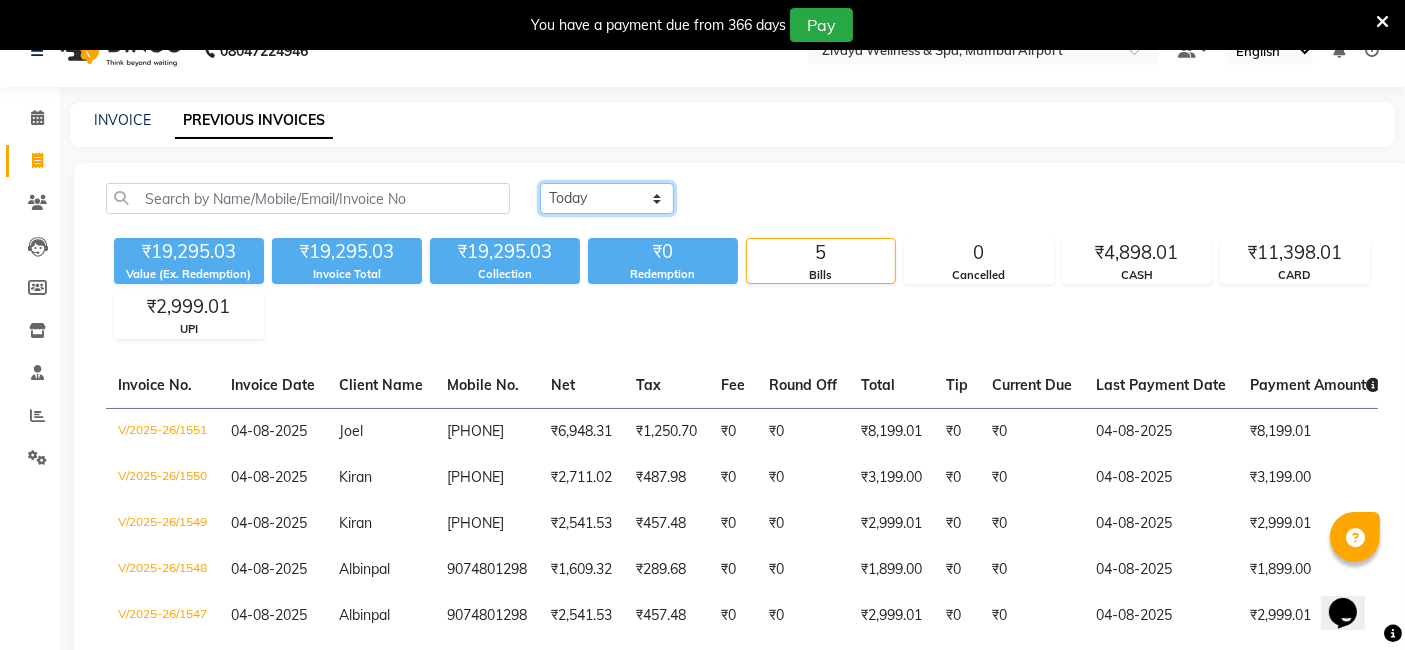 click on "Today Yesterday Custom Range" 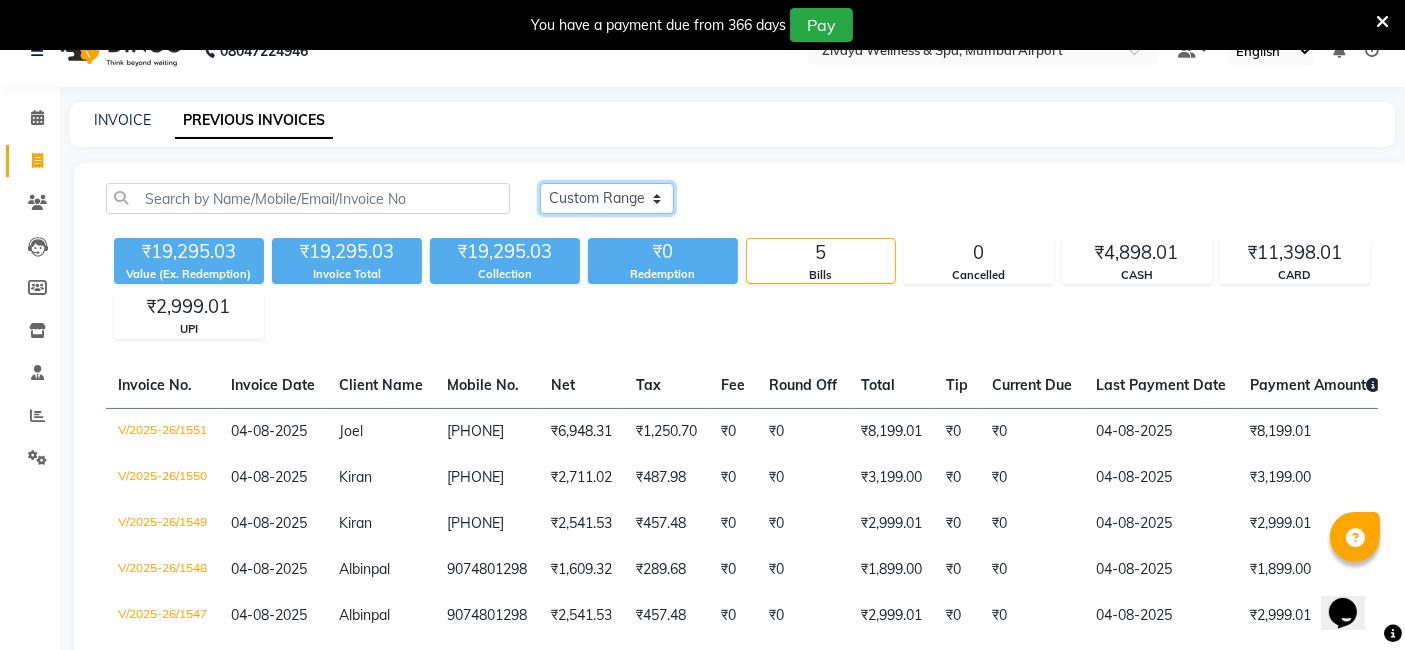 click on "Today Yesterday Custom Range" 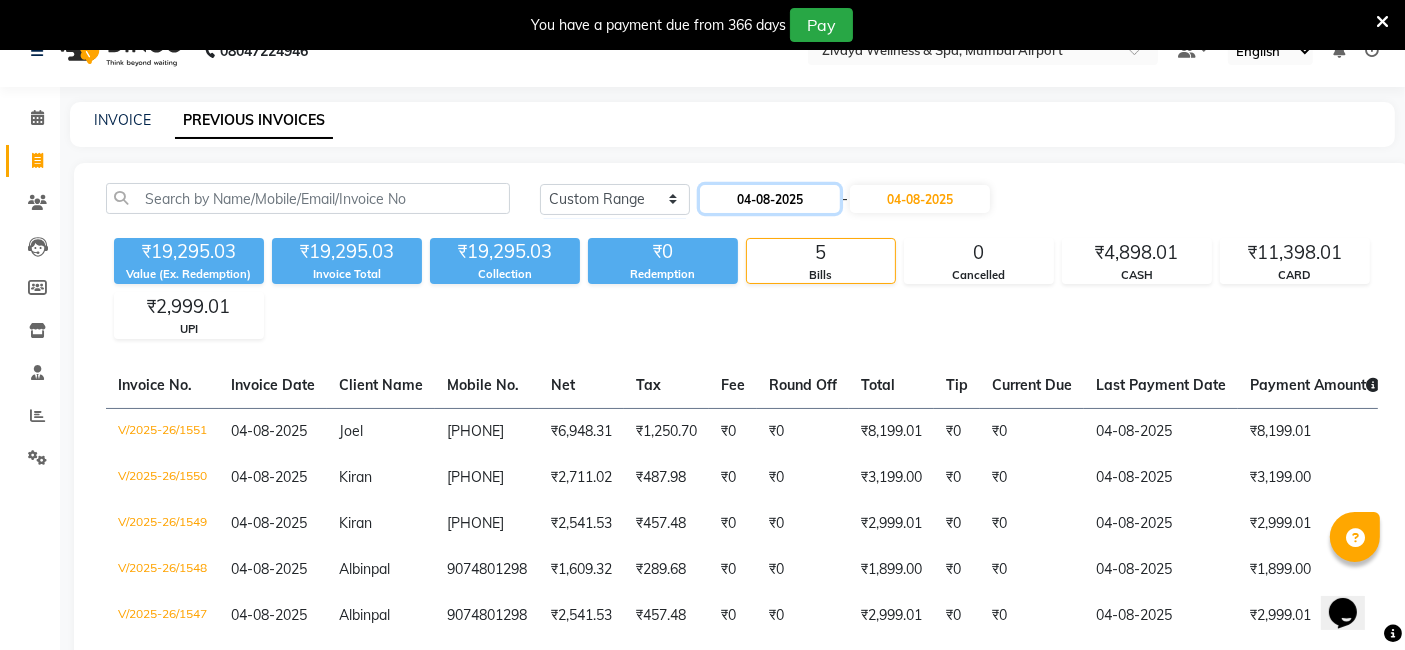 click on "04-08-2025" 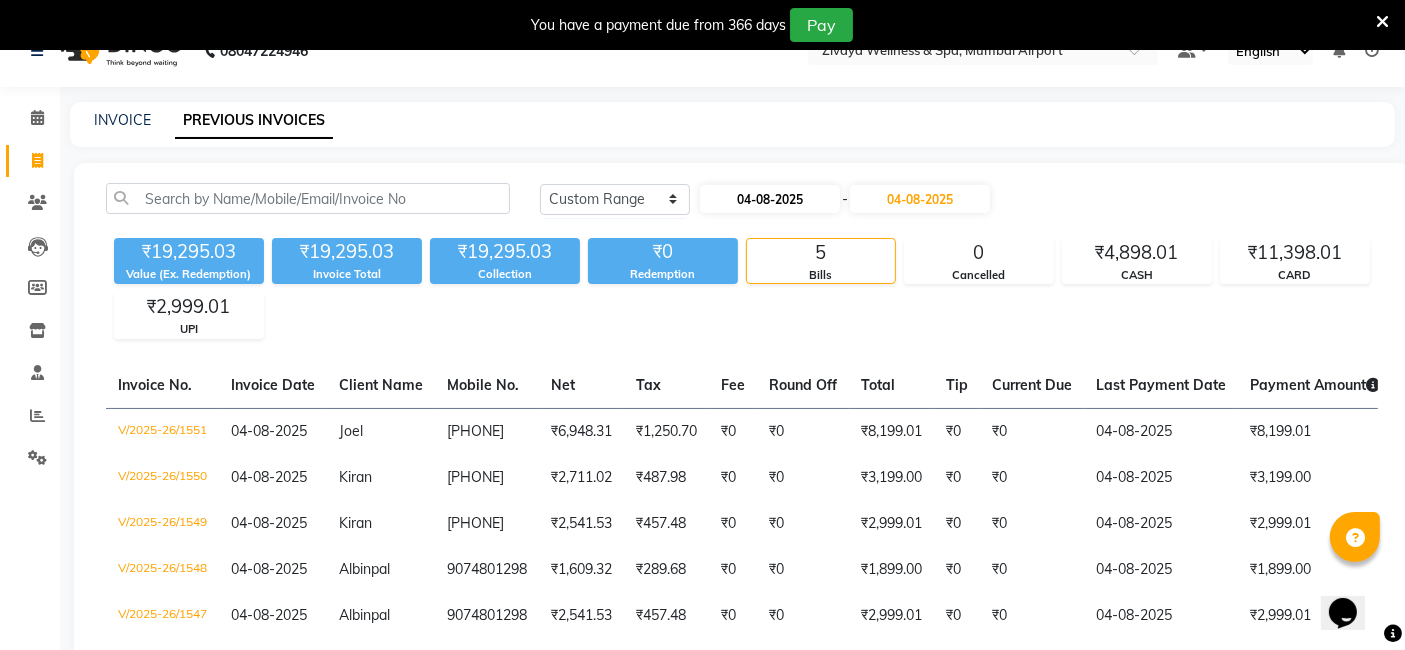 select on "8" 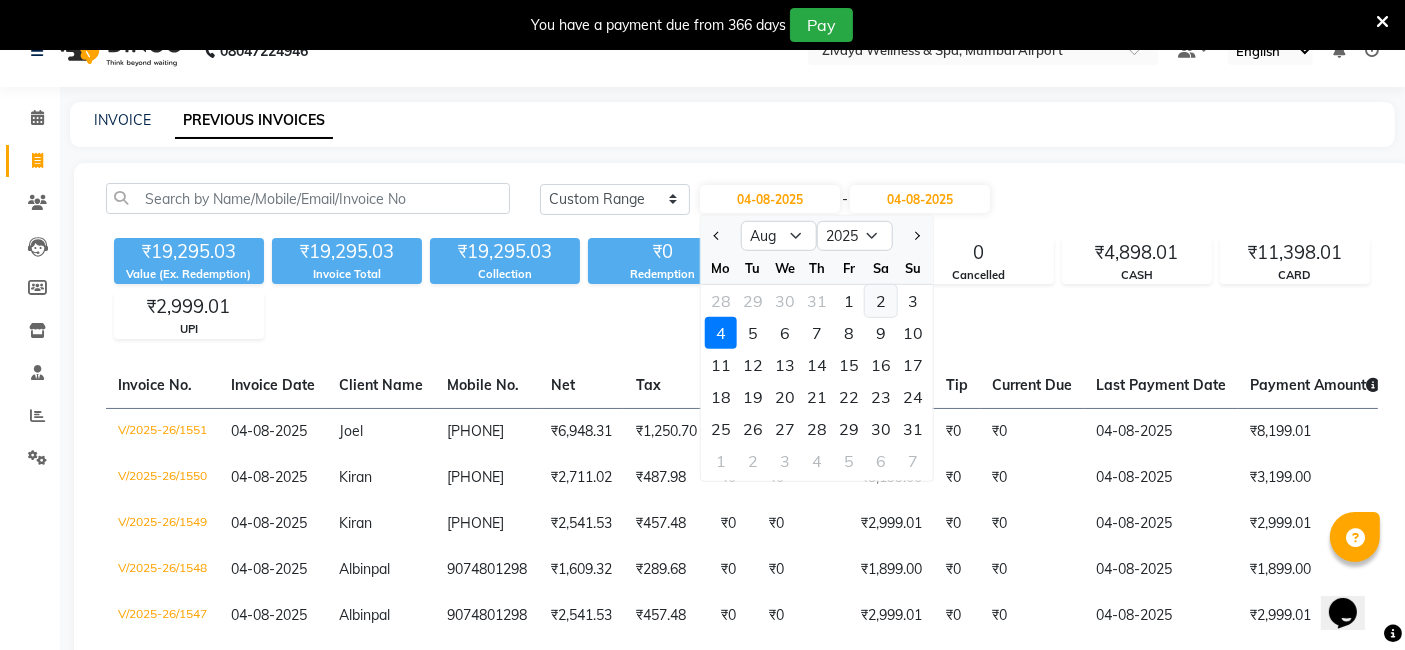 click on "2" 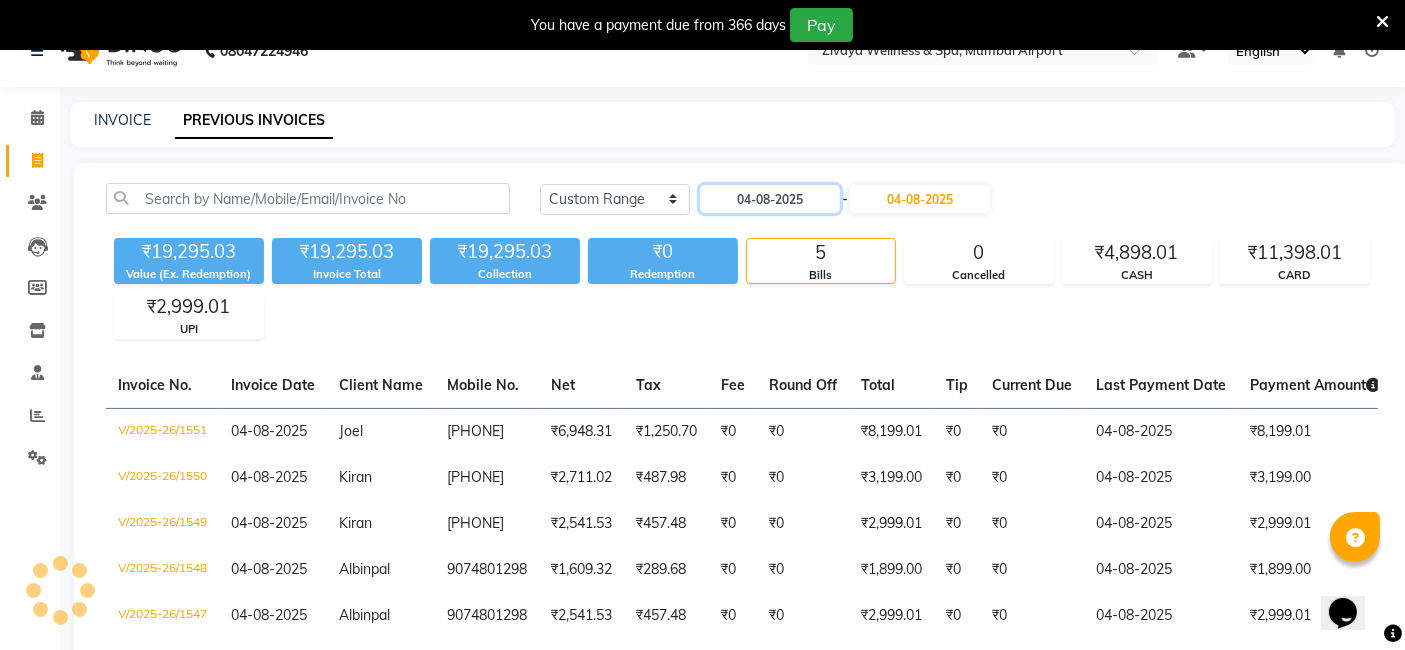 type on "02-08-2025" 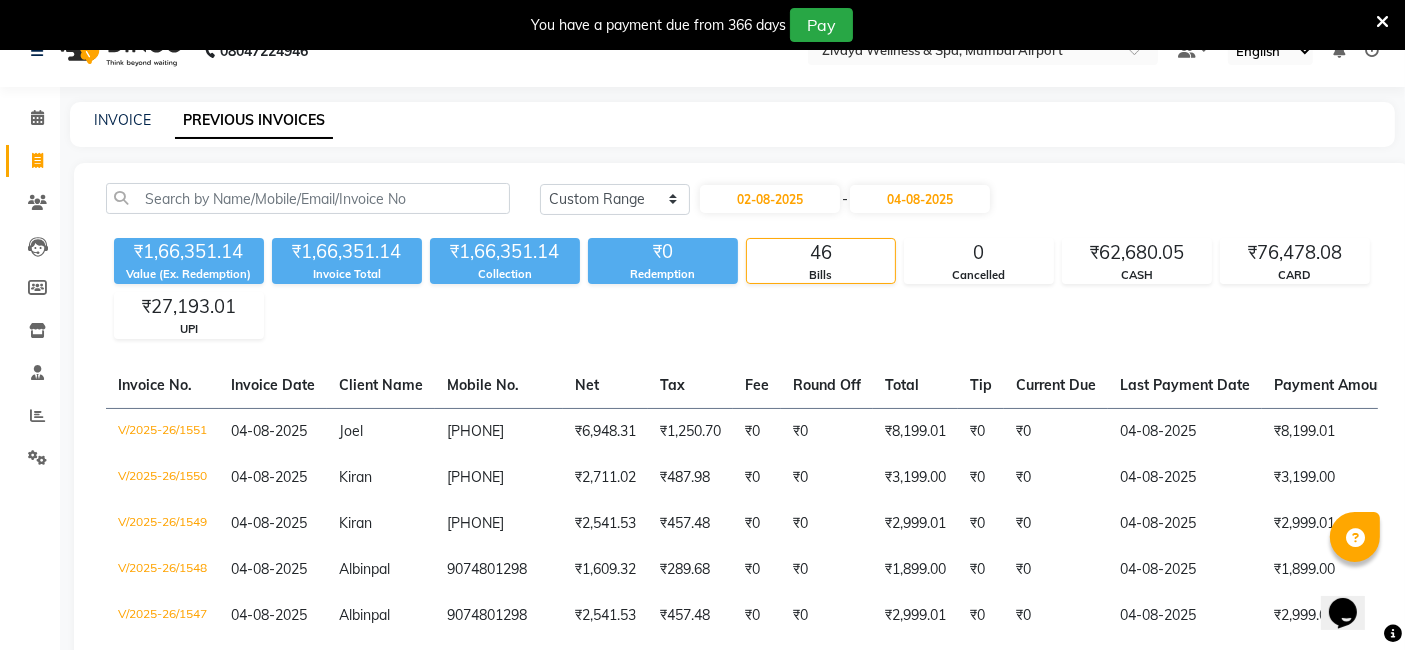 click on "Today Yesterday Custom Range 02-08-2025 - 04-08-2025 ₹1,66,351.14 Value (Ex. Redemption) ₹1,66,351.14 Invoice Total  ₹1,66,351.14 Collection ₹0 Redemption 46 Bills 0 Cancelled ₹62,680.05 CASH ₹76,478.08 CARD ₹27,193.01 UPI  Invoice No.   Invoice Date   Client Name   Mobile No.   Net   Tax   Fee   Round Off   Total   Tip   Current Due   Last Payment Date   Payment Amount   Payment Methods   Cancel Reason   Status   V/2025-26/1551  04-08-2025 Joel   7867948636 ₹6,948.31 ₹1,250.70  ₹0  ₹0 ₹8,199.01 ₹0 ₹0 04-08-2025 ₹8,199.01  CARD - PAID  V/2025-26/1550  04-08-2025 Kiran   9731168782 ₹2,711.02 ₹487.98  ₹0  ₹0 ₹3,199.00 ₹0 ₹0 04-08-2025 ₹3,199.00  CARD - PAID  V/2025-26/1549  04-08-2025 Kiran   9731168782 ₹2,541.53 ₹457.48  ₹0  ₹0 ₹2,999.01 ₹0 ₹0 04-08-2025 ₹2,999.01  CASH - PAID  V/2025-26/1548  04-08-2025 Albinpal   9074801298 ₹1,609.32 ₹289.68  ₹0  ₹0 ₹1,899.00 ₹0 ₹0 04-08-2025 ₹1,899.00  CASH - PAID  V/2025-26/1547  04-08-2025   UPI" 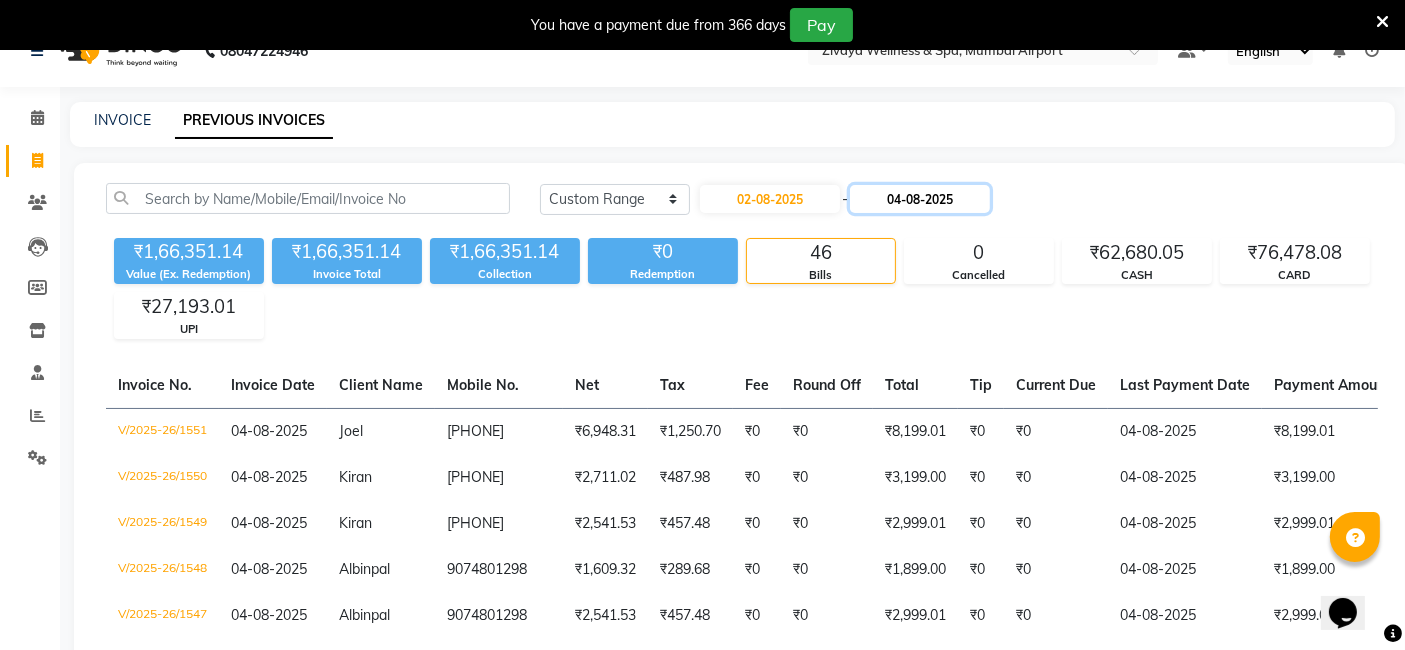 click on "04-08-2025" 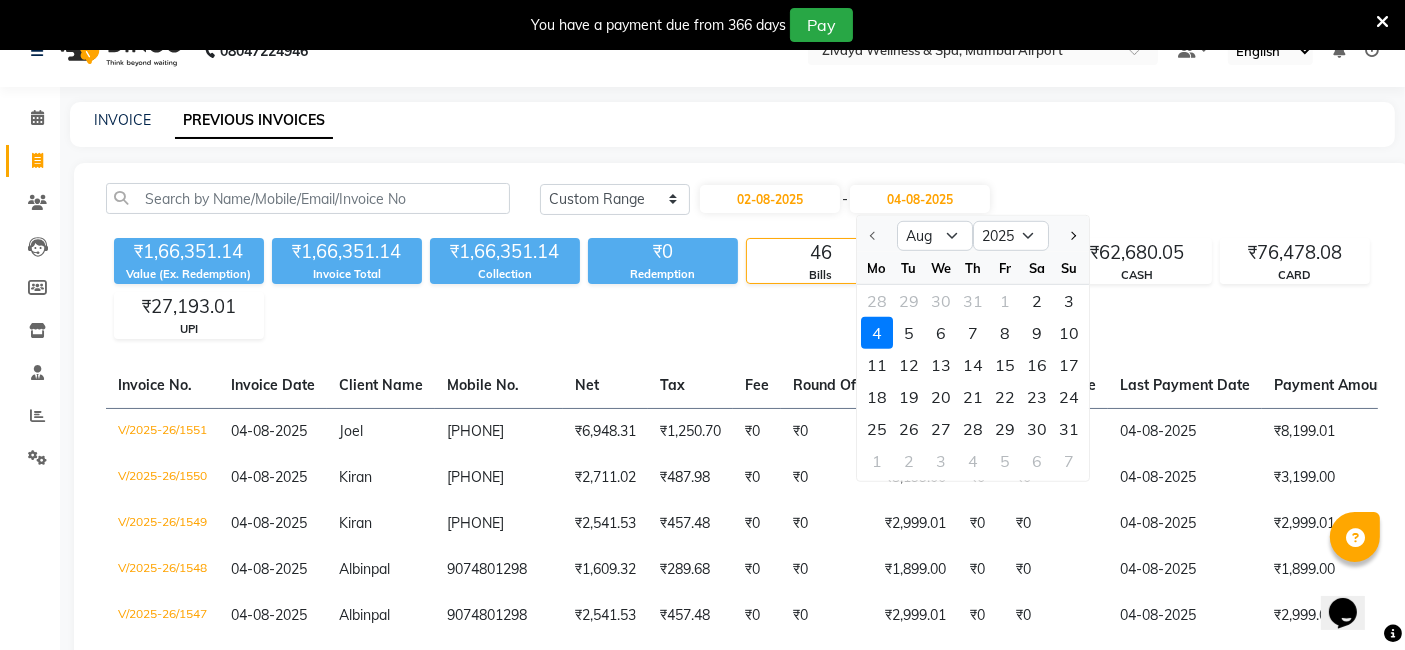 click on "2" 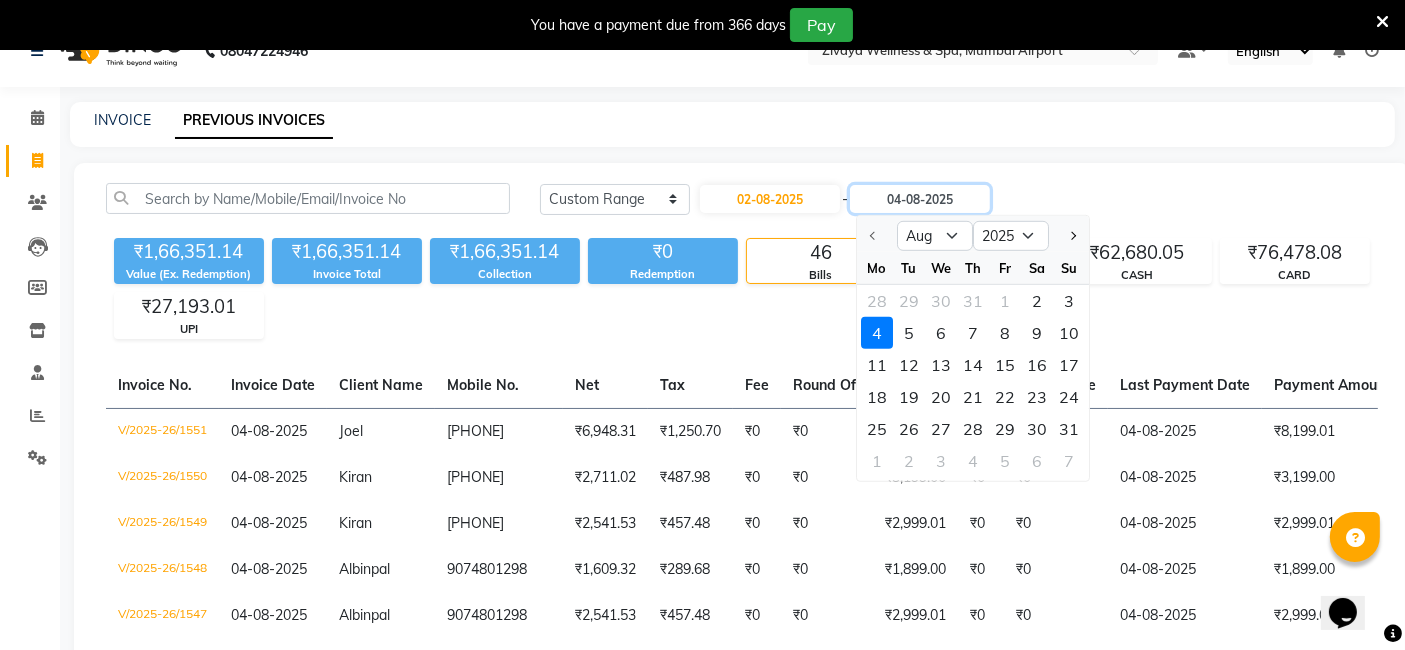 type on "02-08-2025" 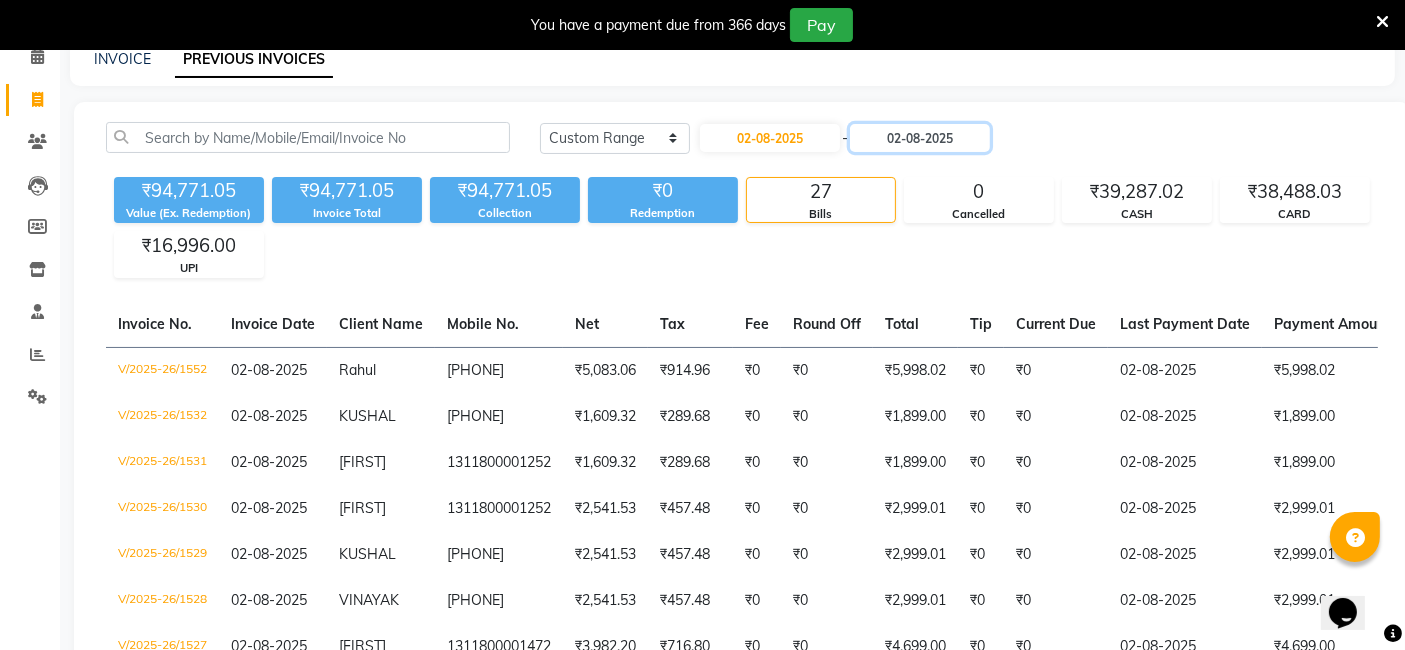 scroll, scrollTop: 0, scrollLeft: 0, axis: both 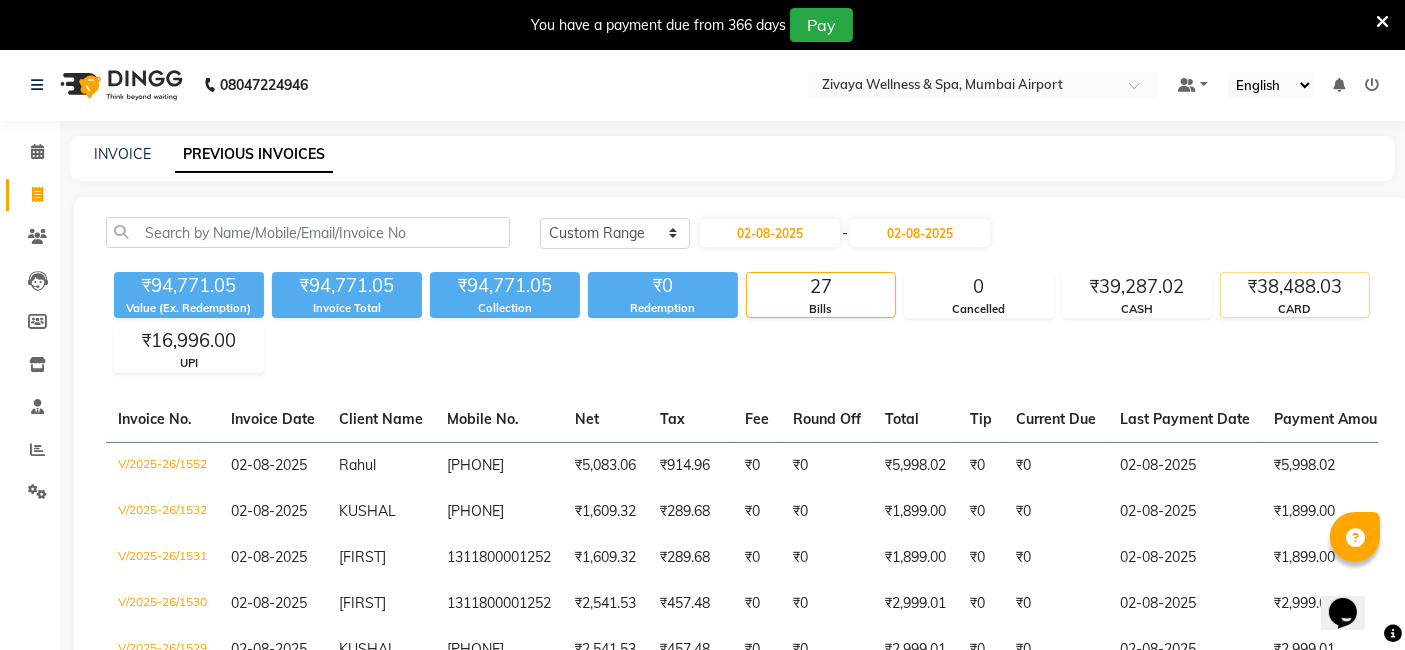 click on "CARD" 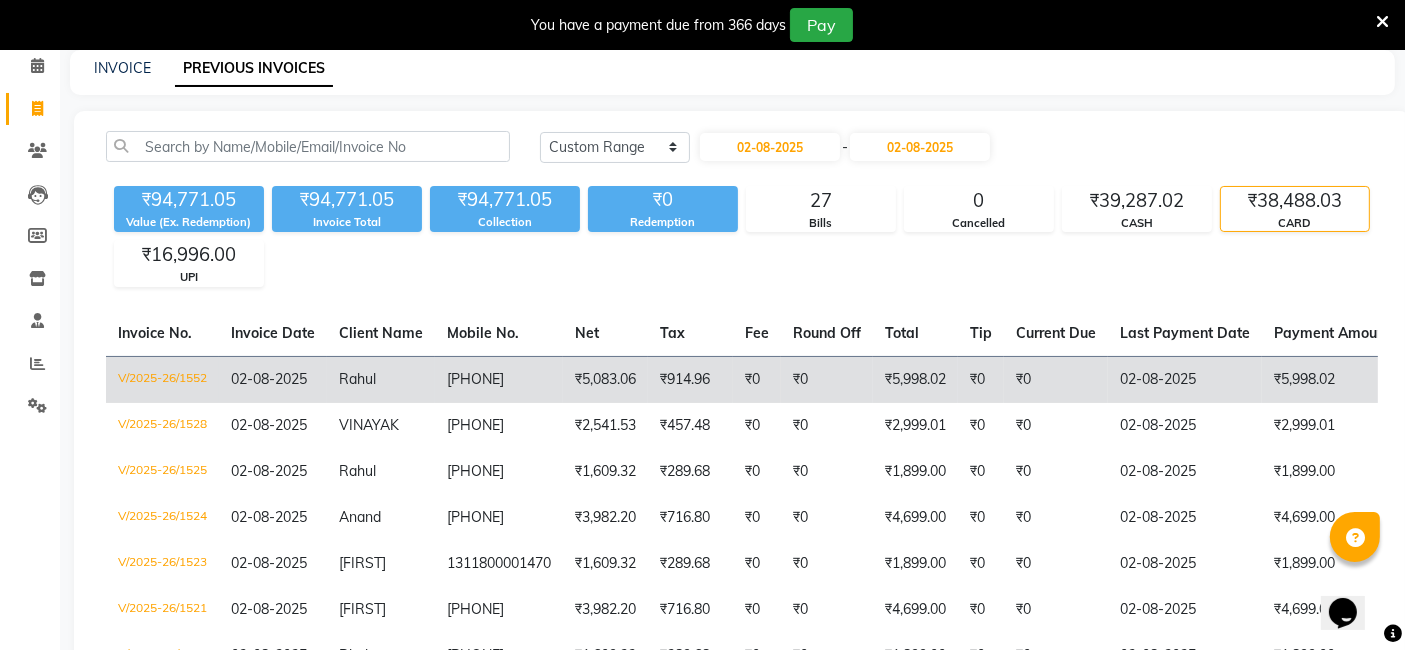 scroll, scrollTop: 111, scrollLeft: 0, axis: vertical 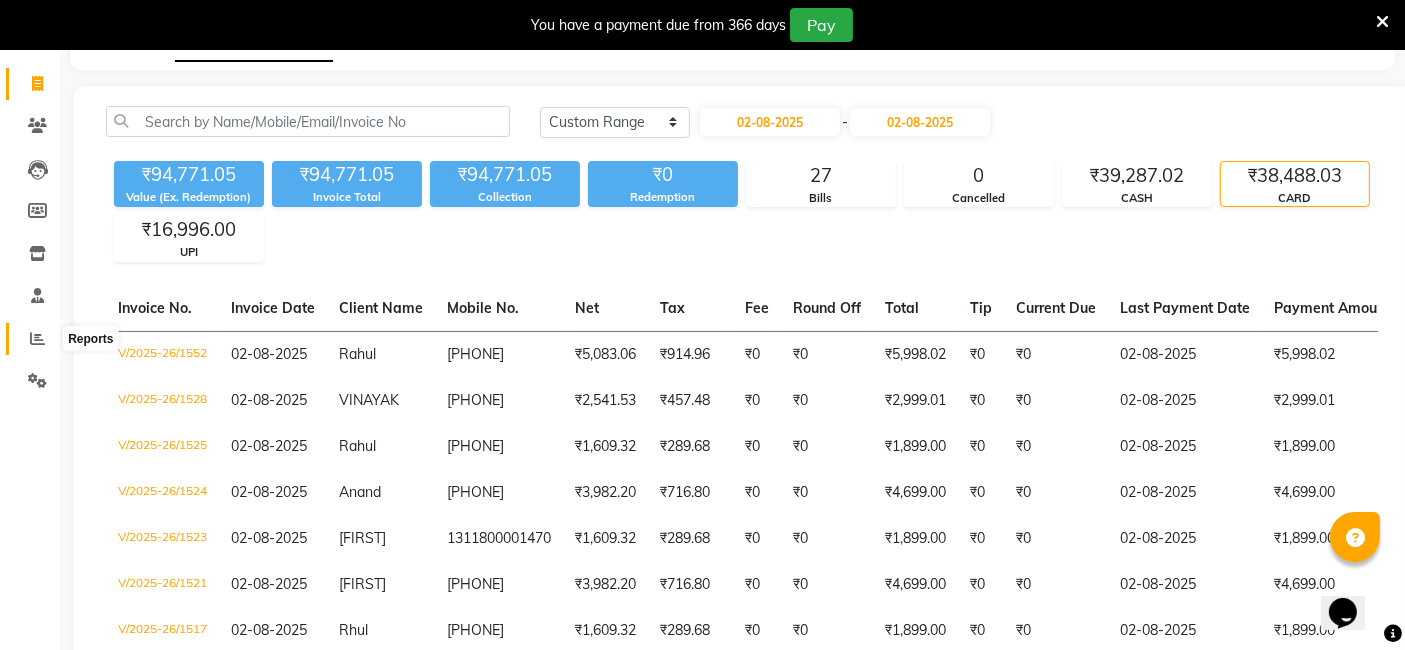 click 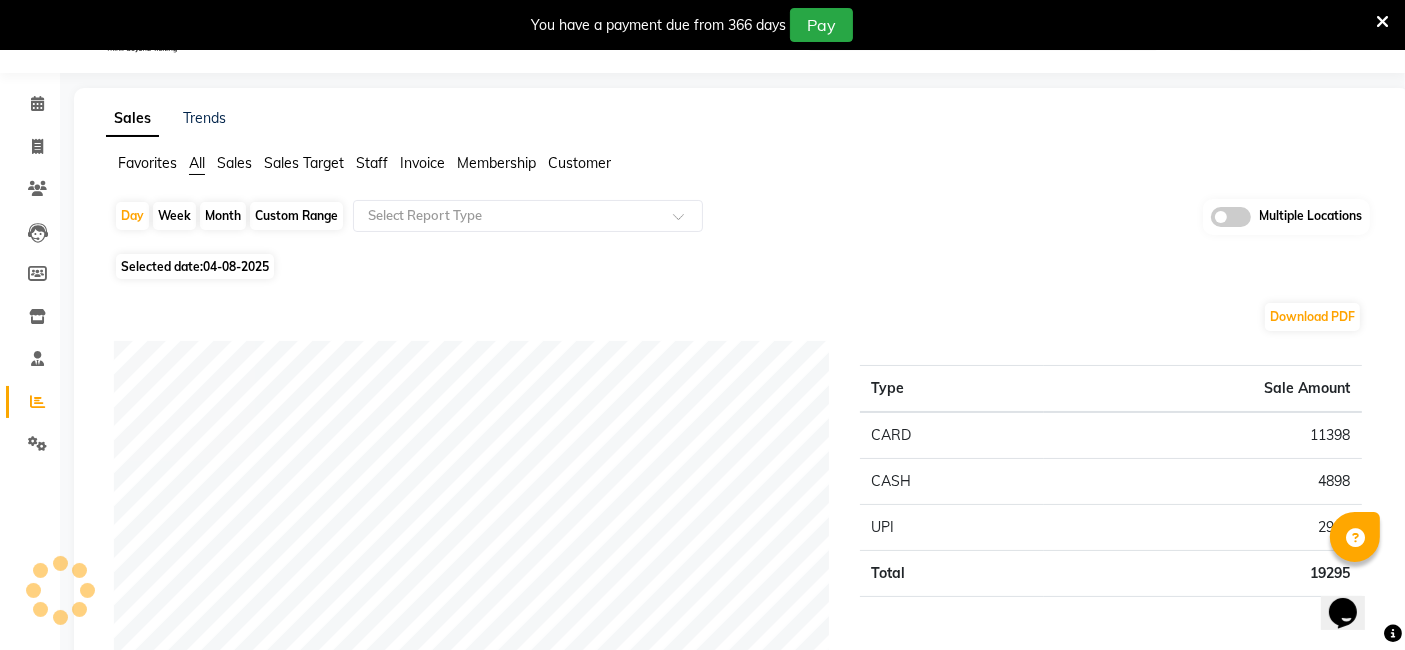scroll, scrollTop: 111, scrollLeft: 0, axis: vertical 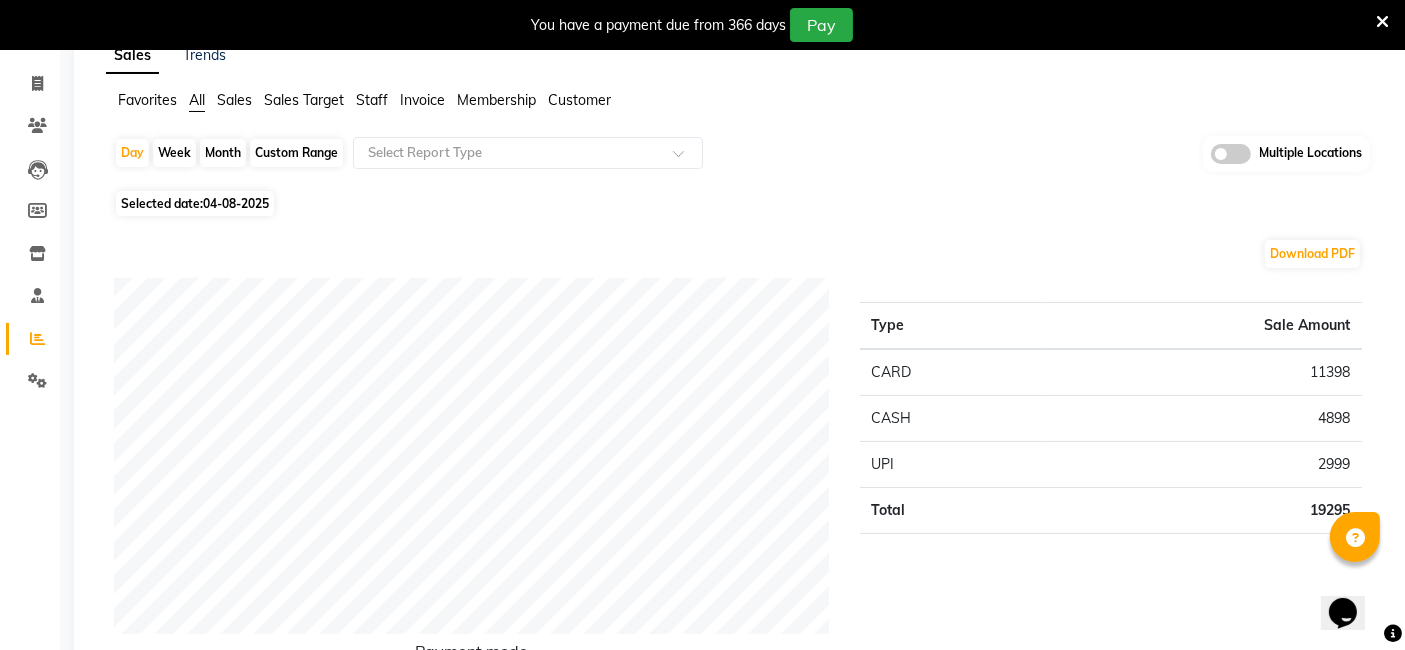 click on "04-08-2025" 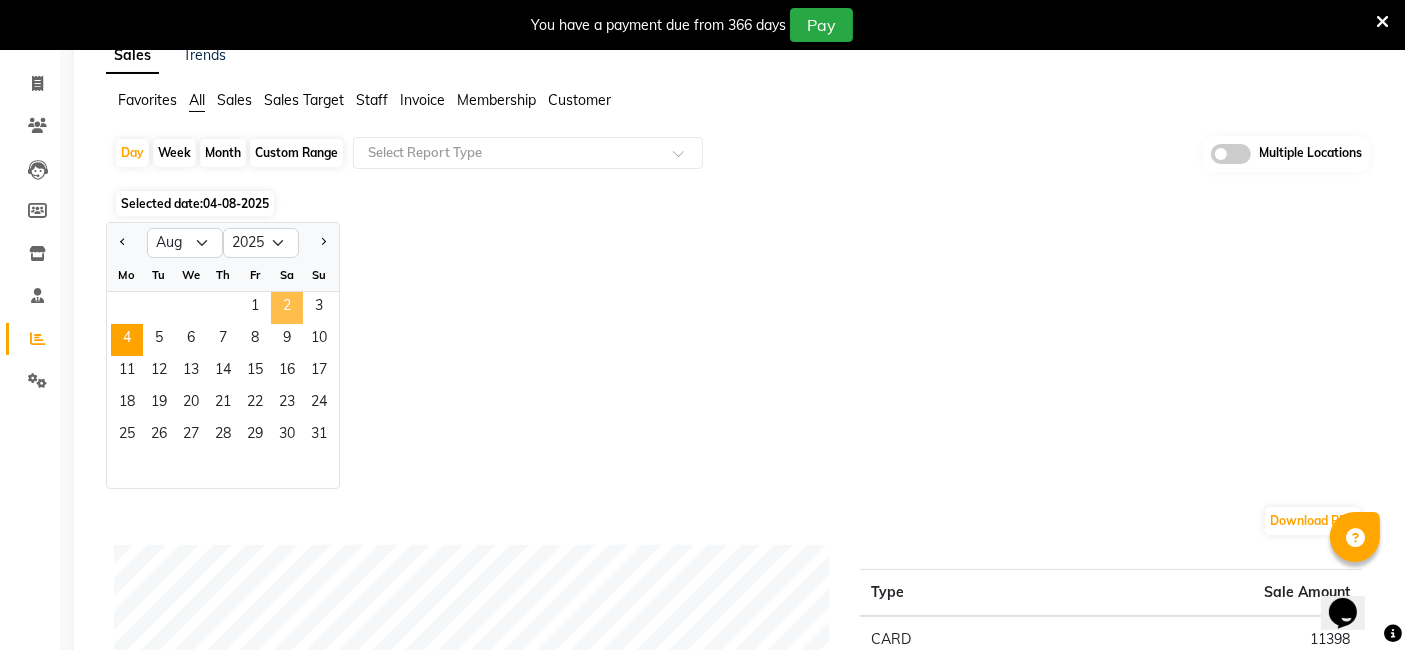 click on "2" 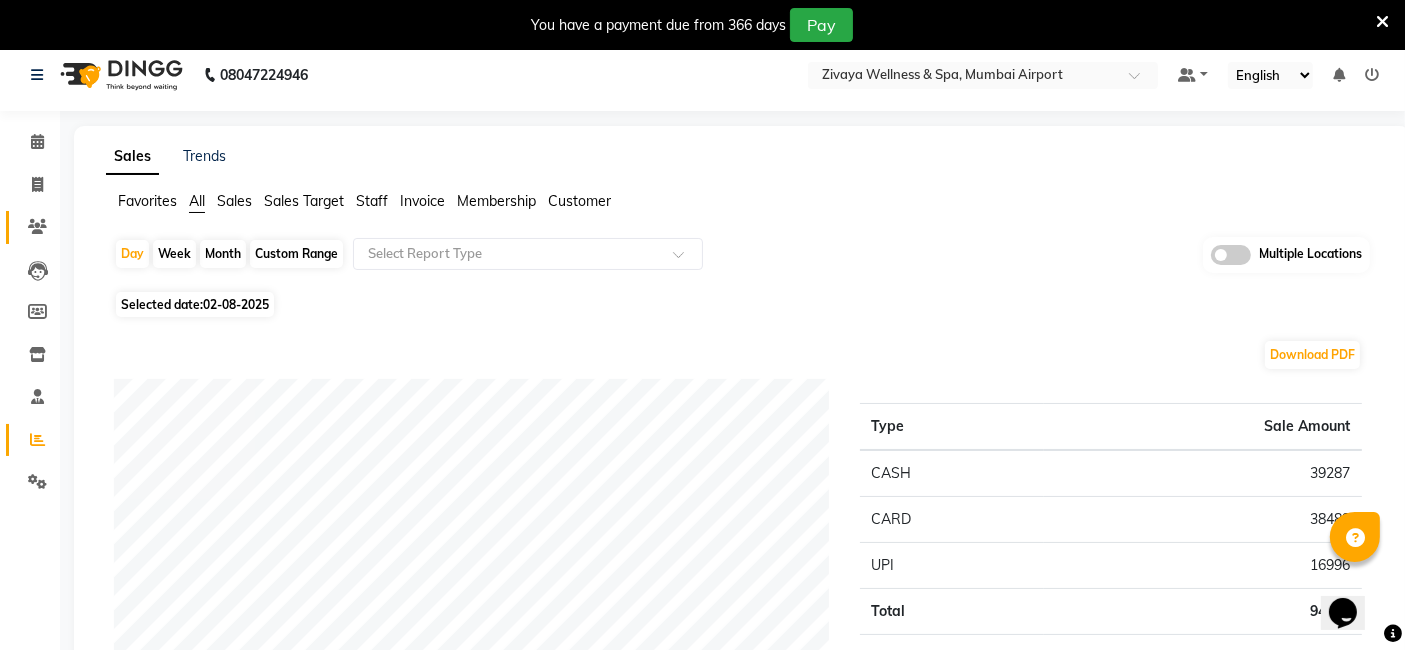scroll, scrollTop: 0, scrollLeft: 0, axis: both 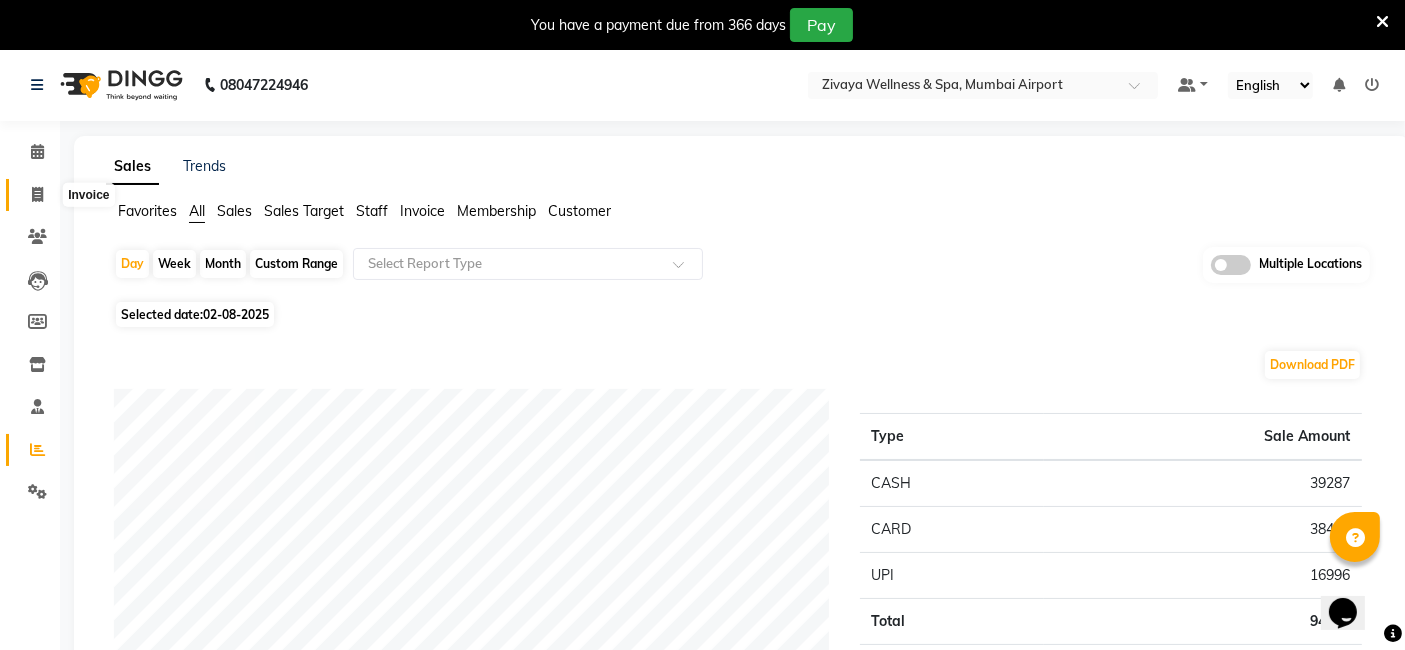 click 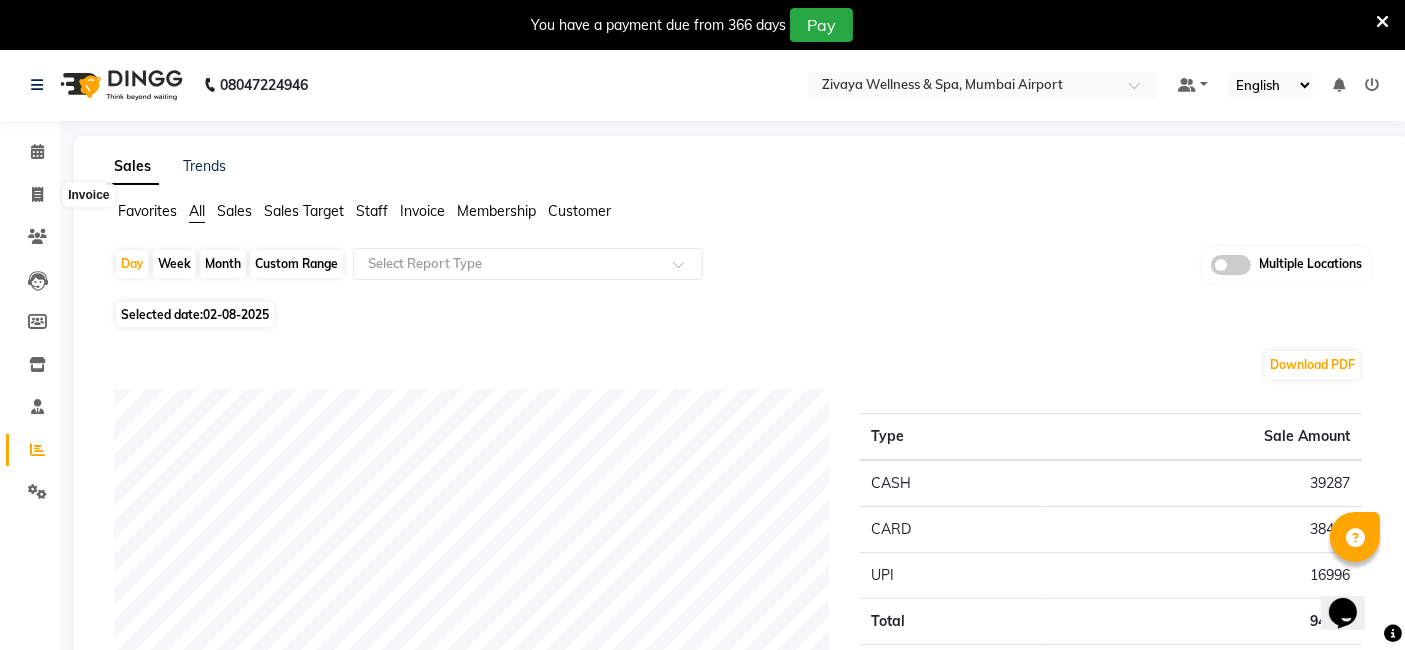select on "7072" 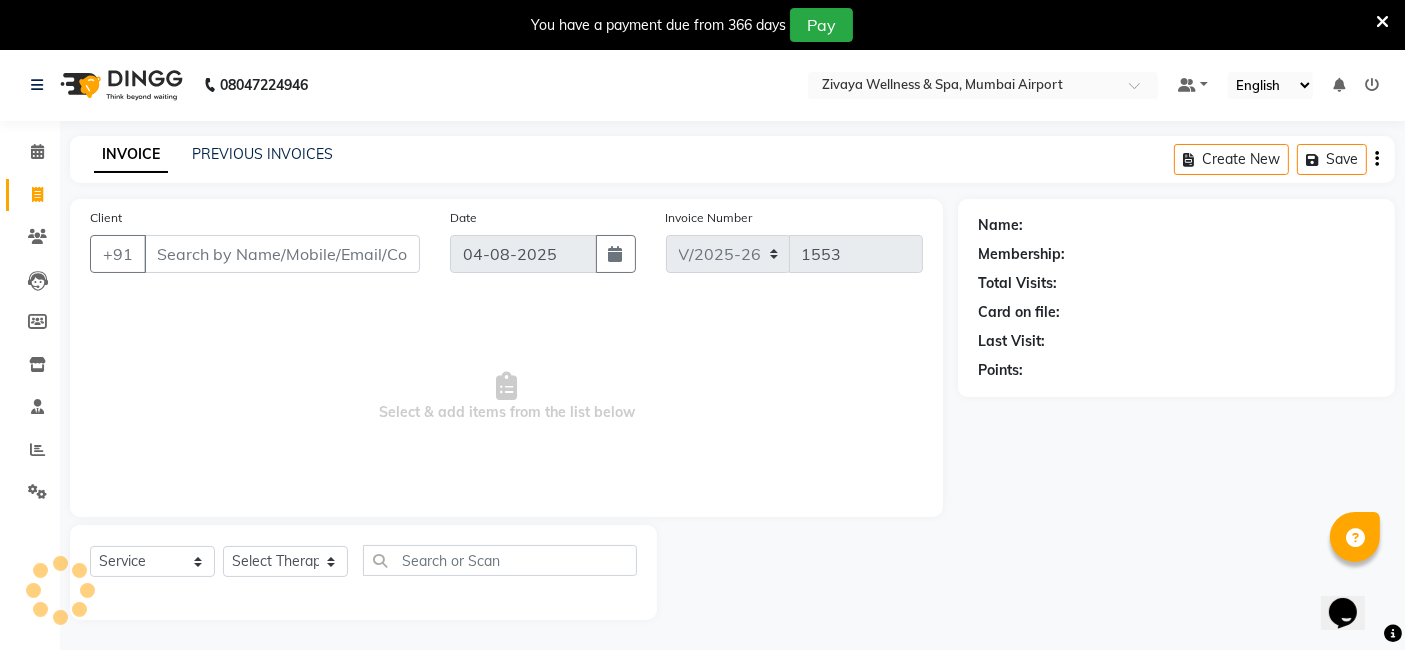 scroll, scrollTop: 48, scrollLeft: 0, axis: vertical 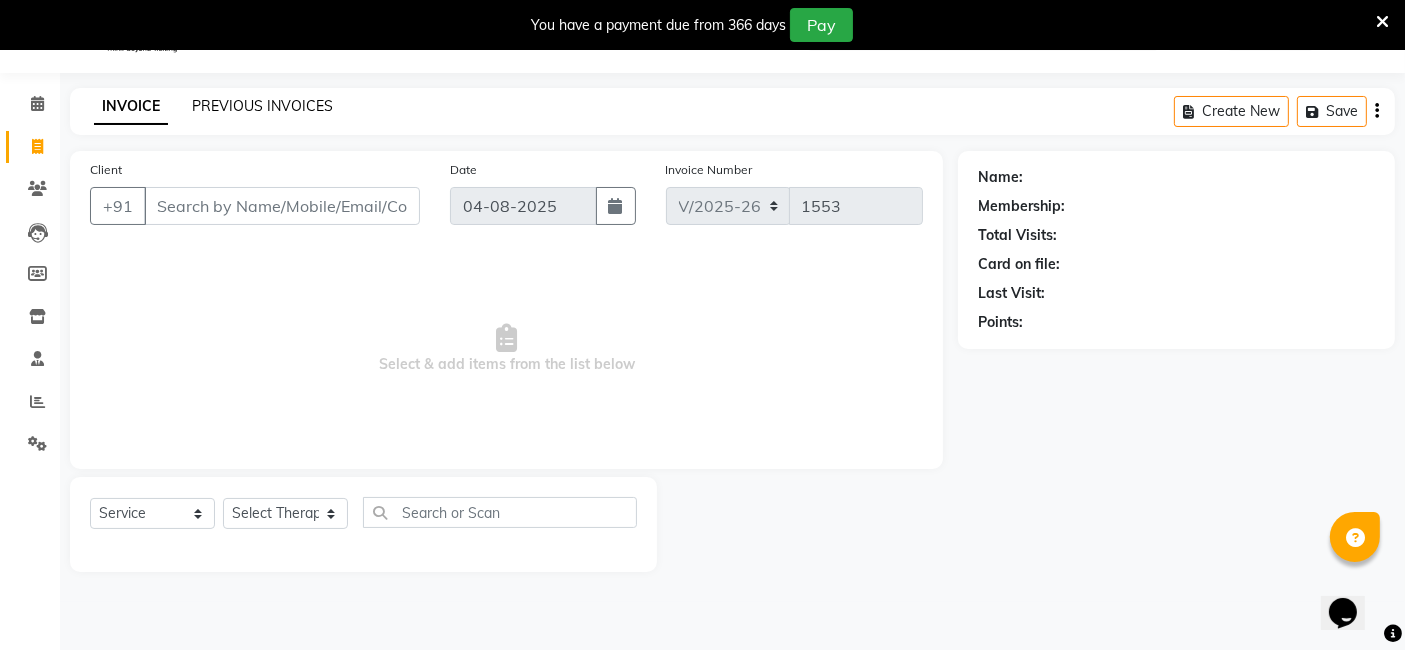click on "PREVIOUS INVOICES" 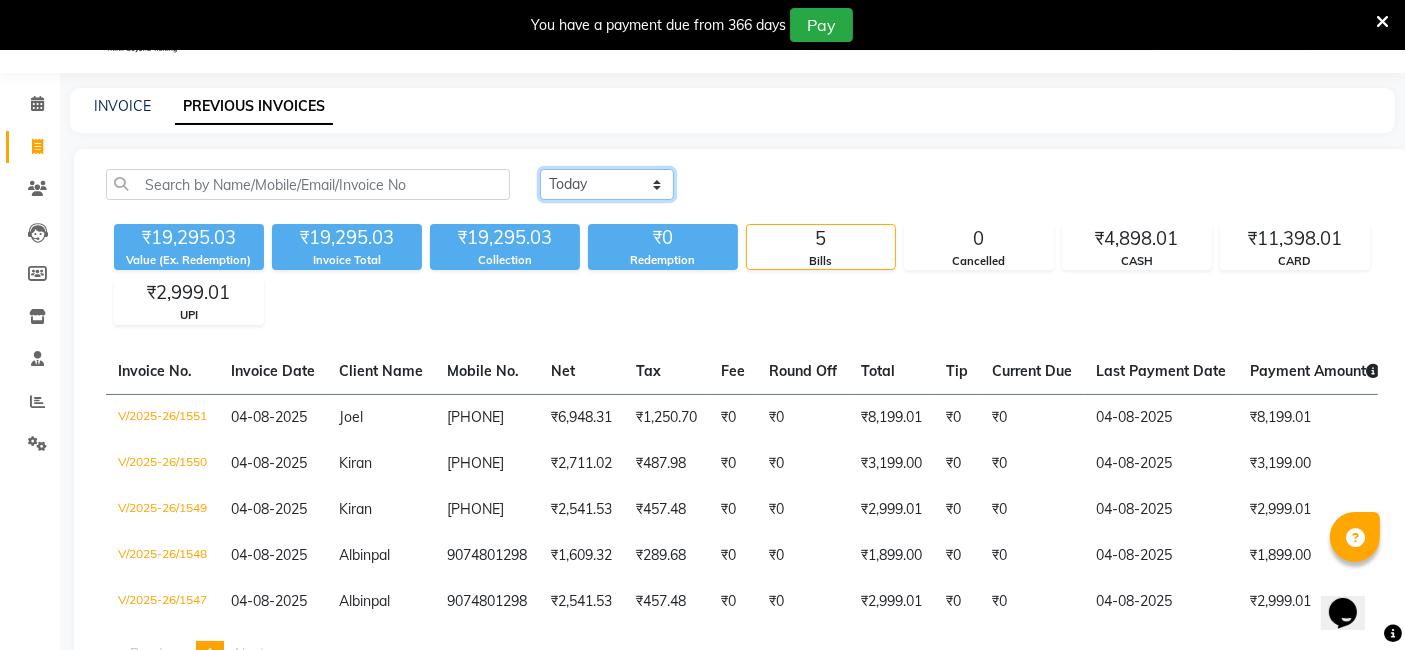 click on "Today Yesterday Custom Range" 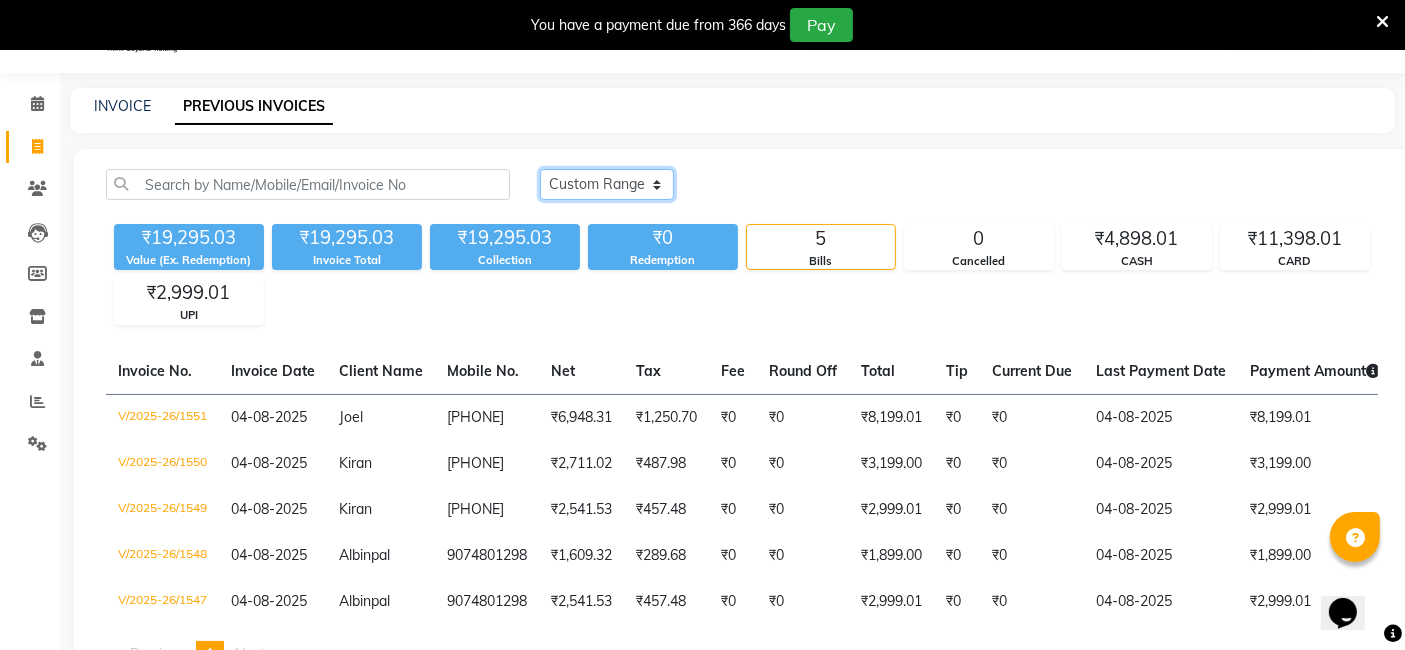 click on "Today Yesterday Custom Range" 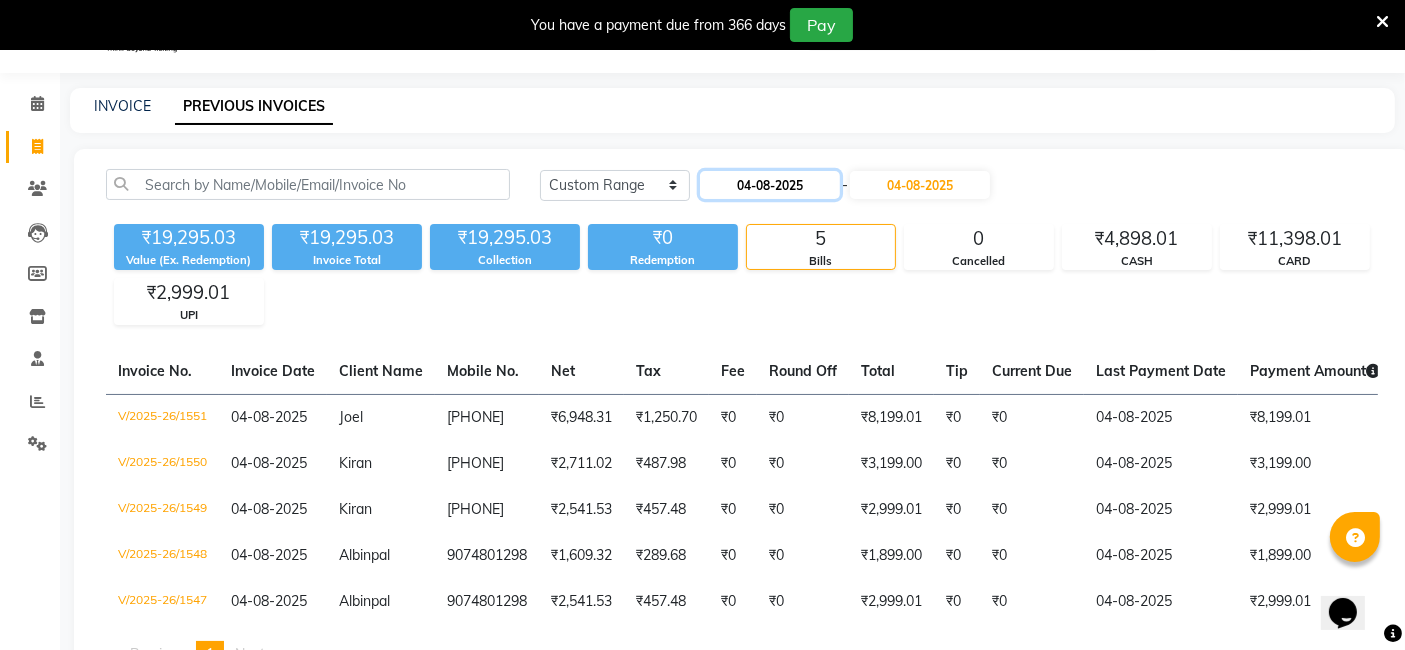 click on "04-08-2025" 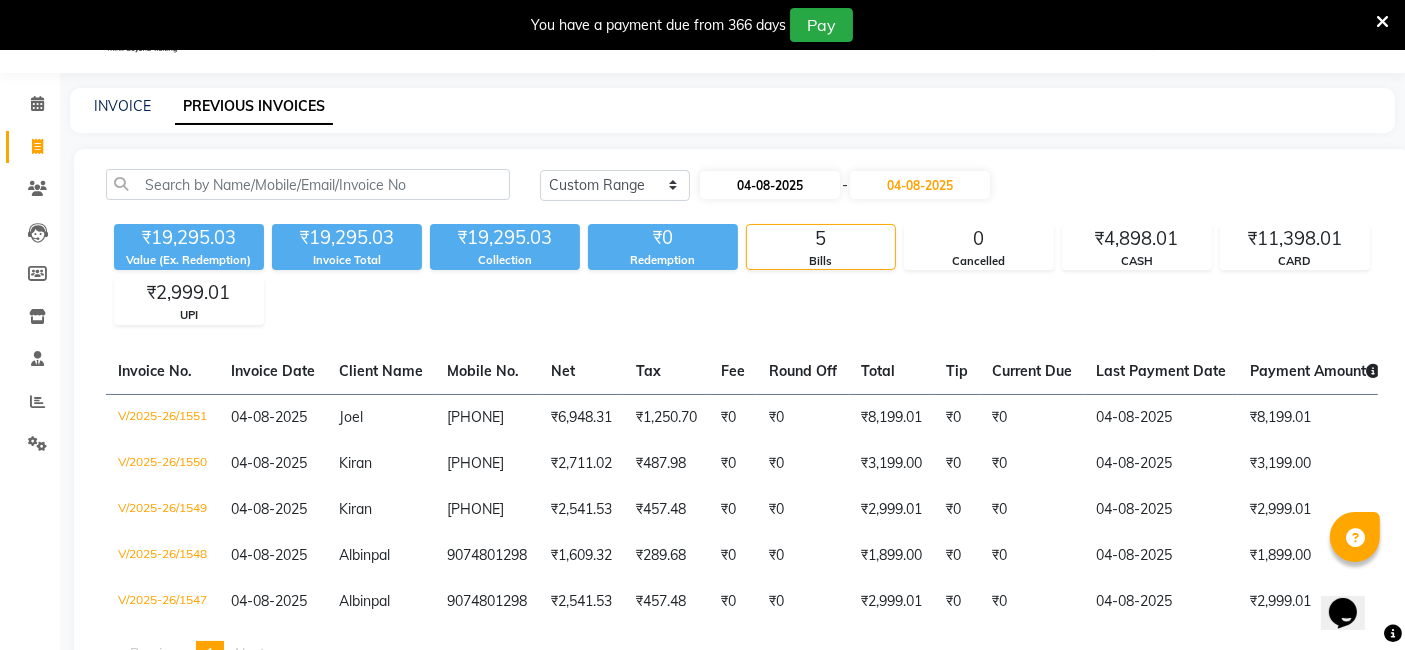 select on "8" 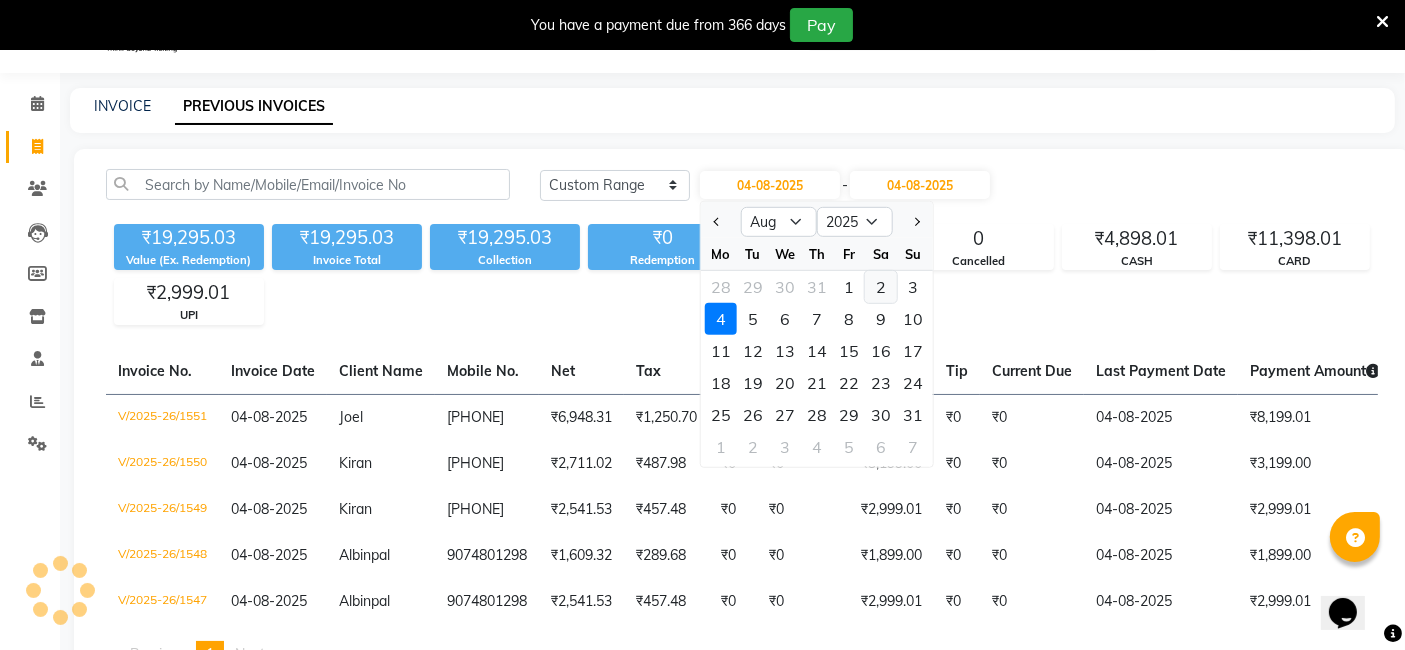 click on "2" 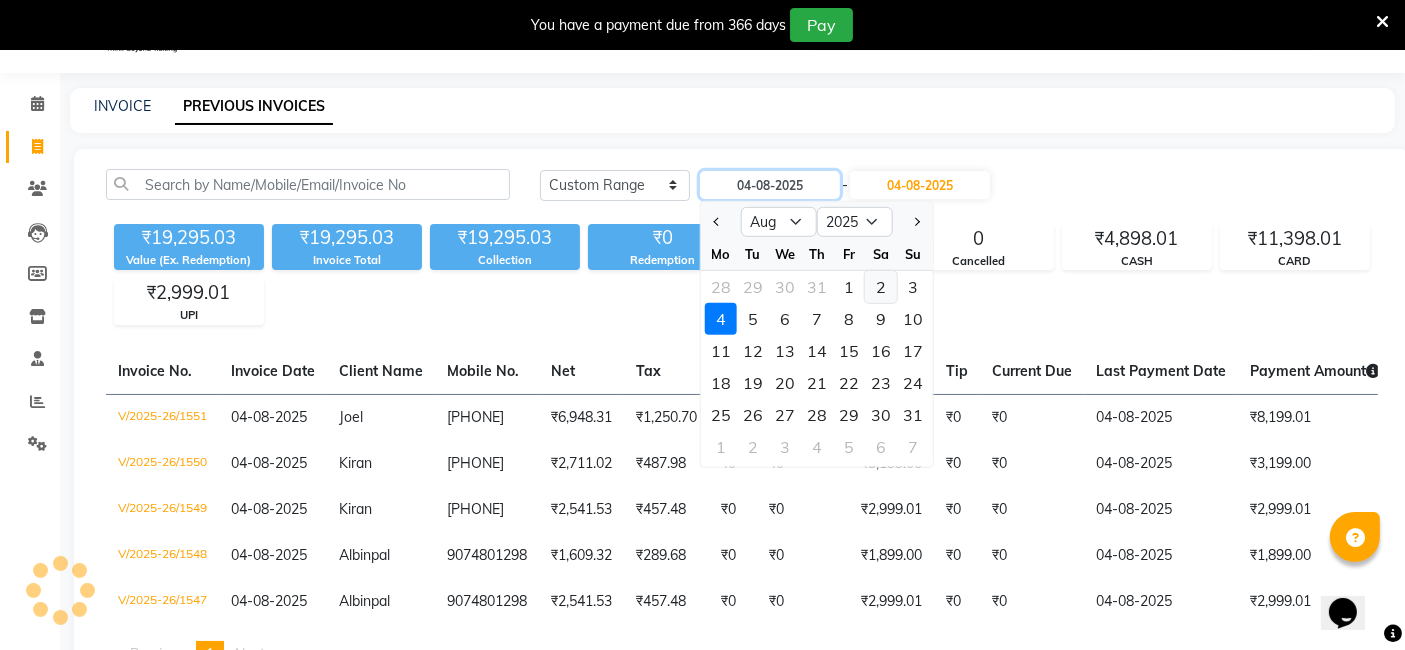 type on "02-08-2025" 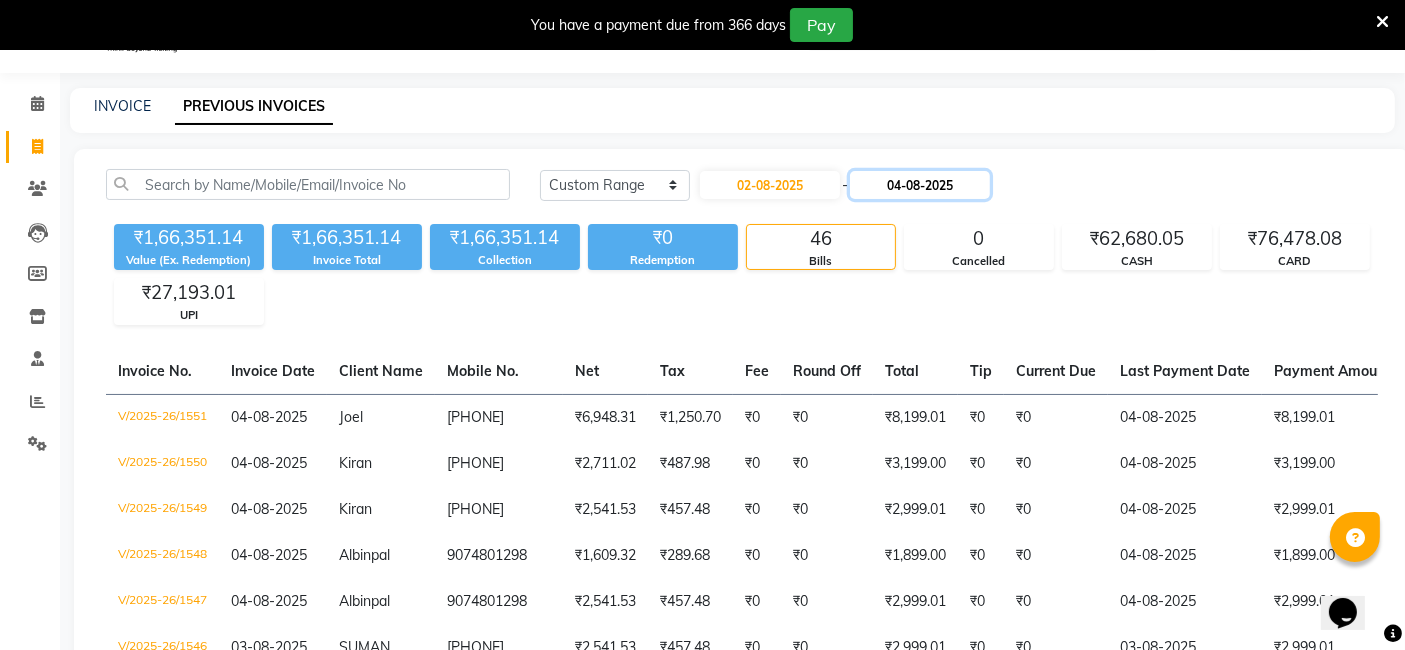 click on "04-08-2025" 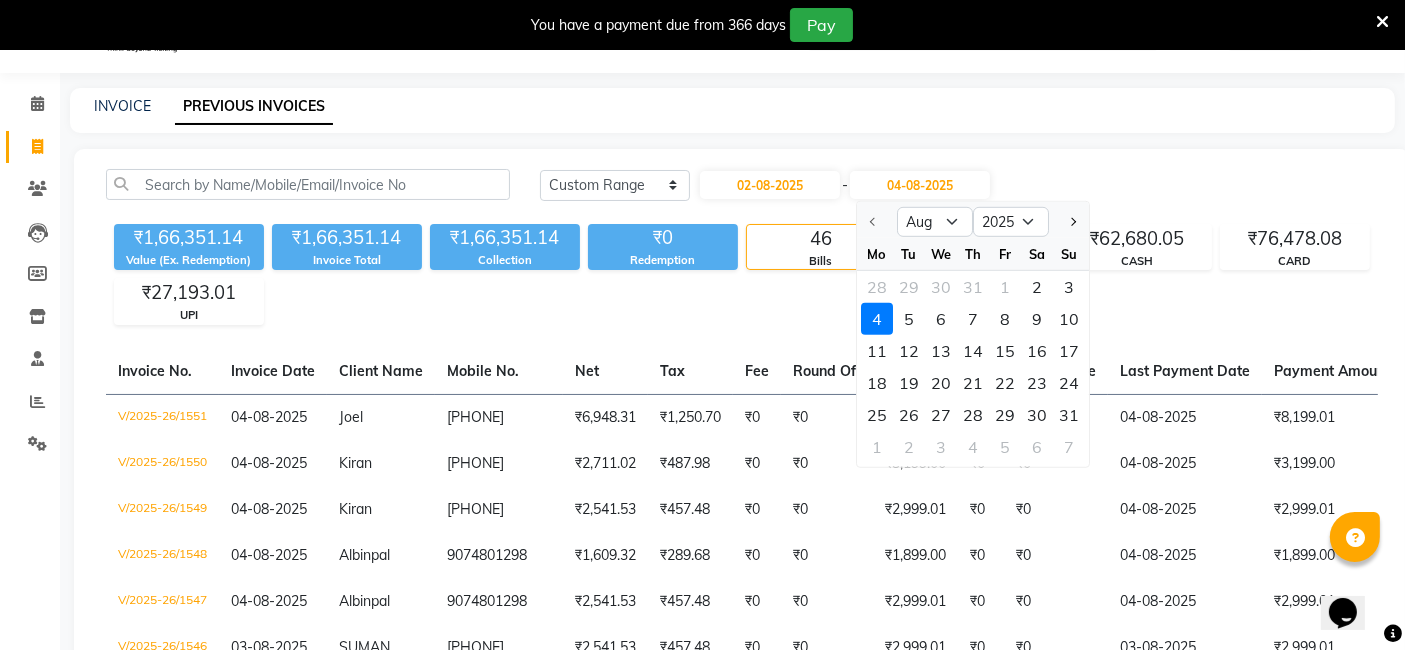 click on "2" 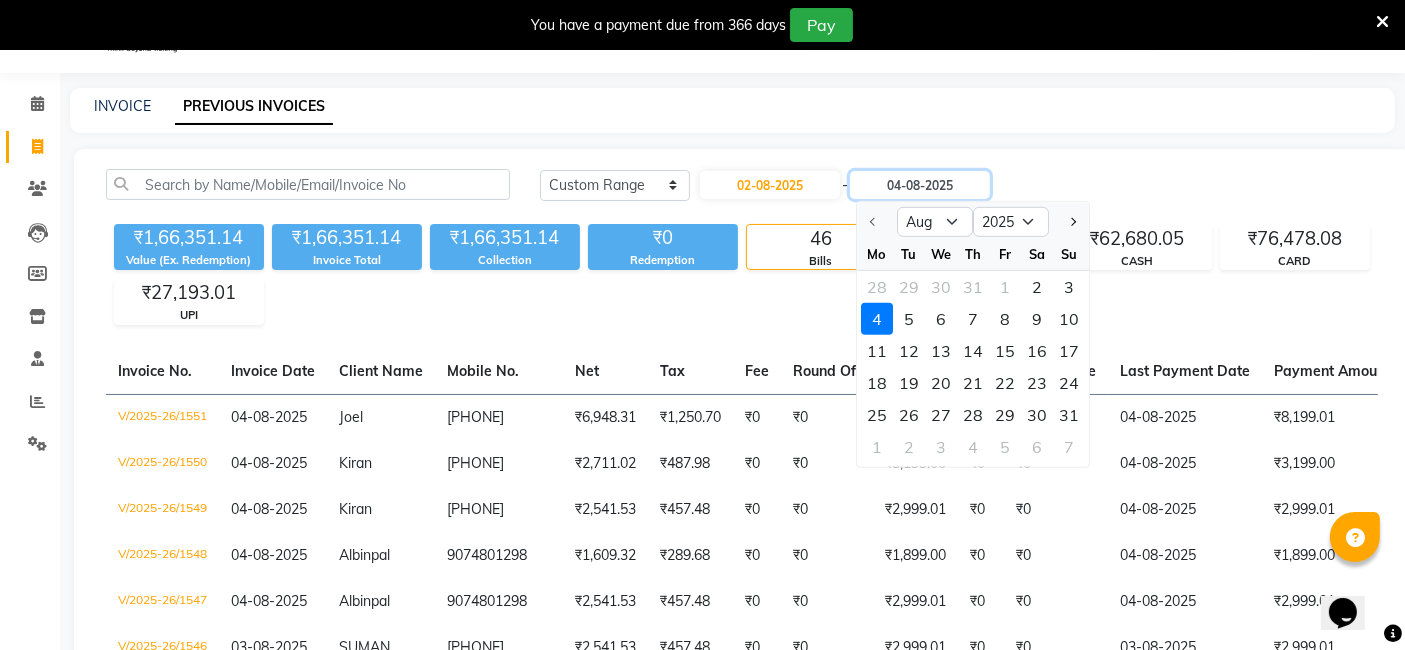 type on "02-08-2025" 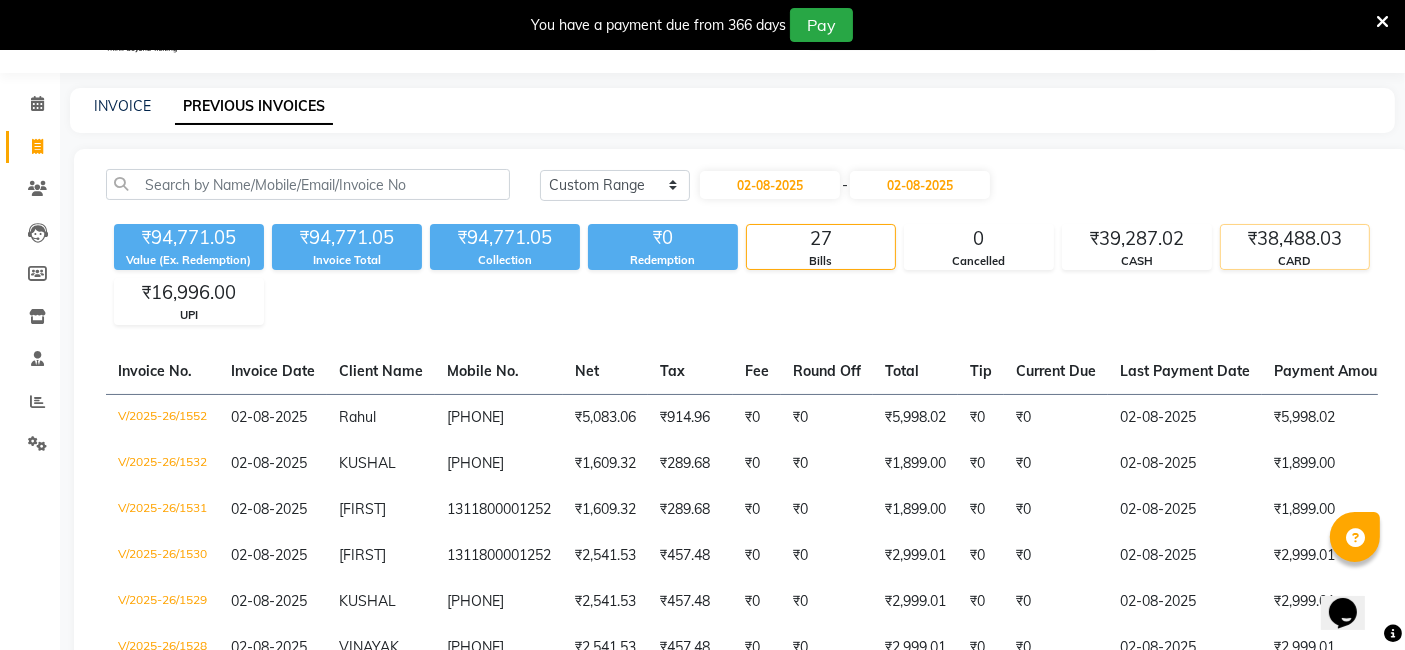 click on "₹38,488.03" 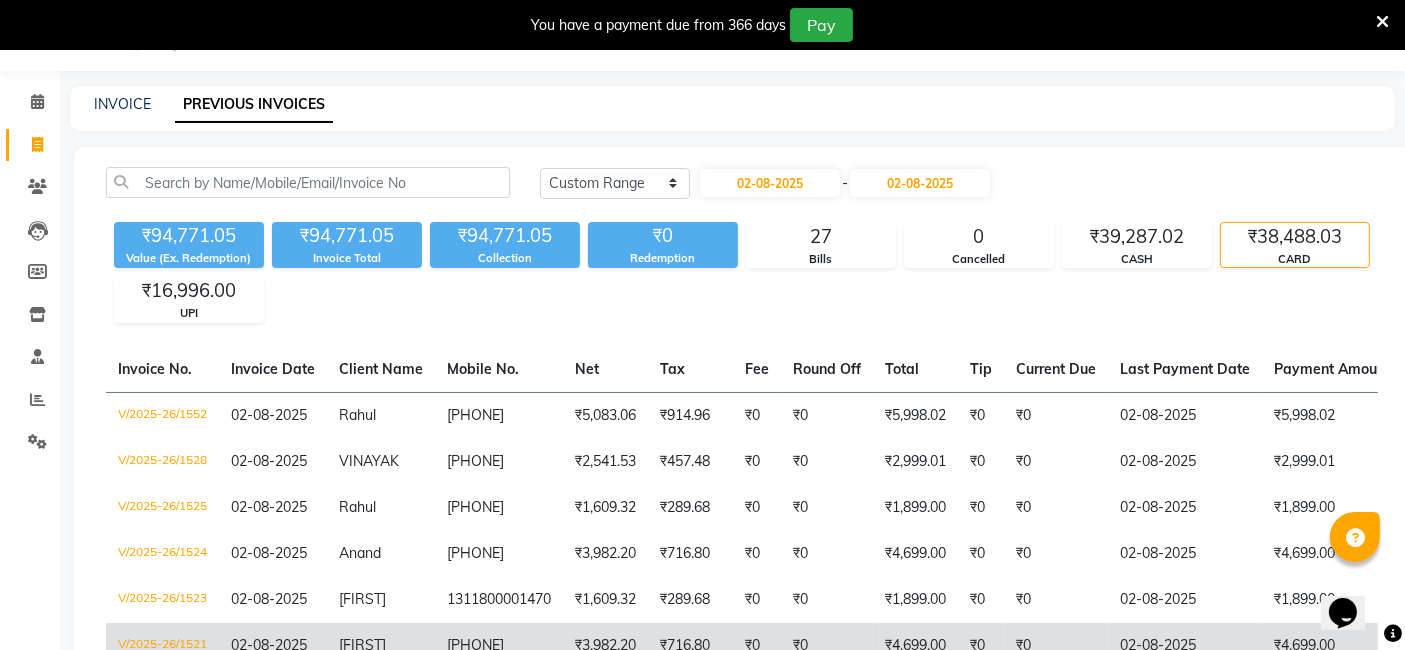 scroll, scrollTop: 0, scrollLeft: 0, axis: both 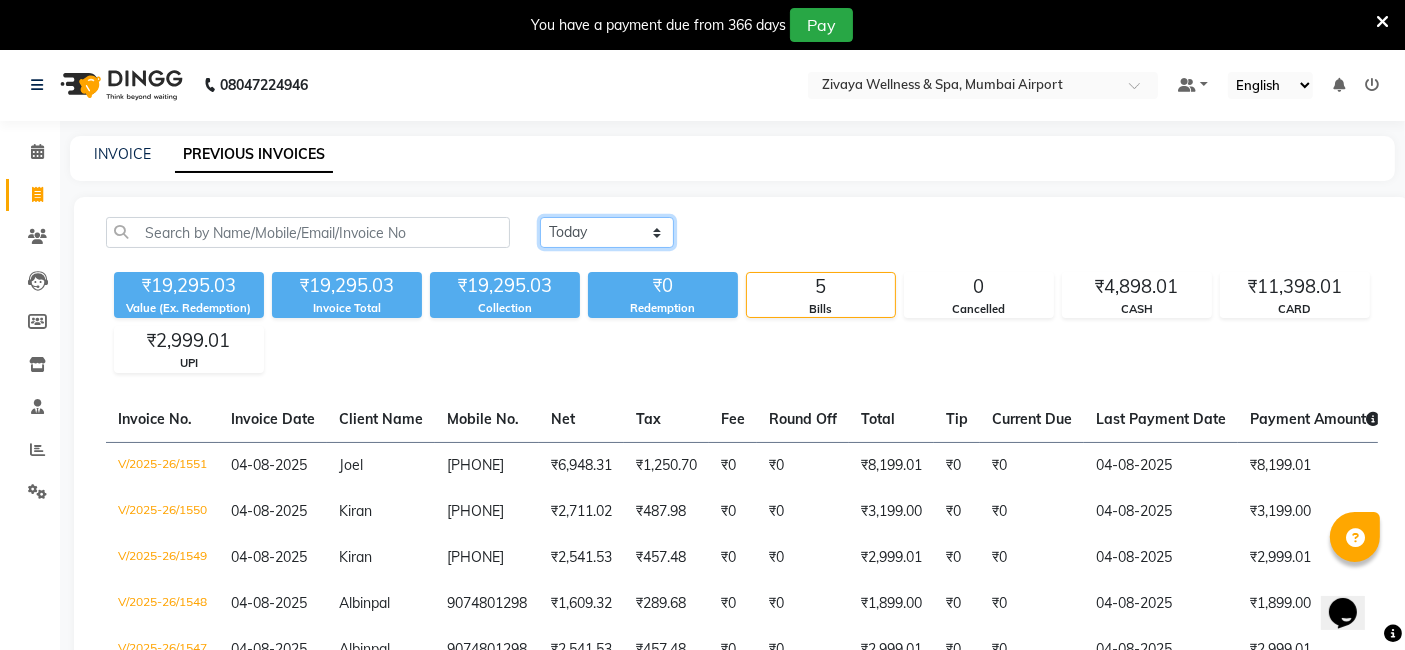 click on "Today Yesterday Custom Range" 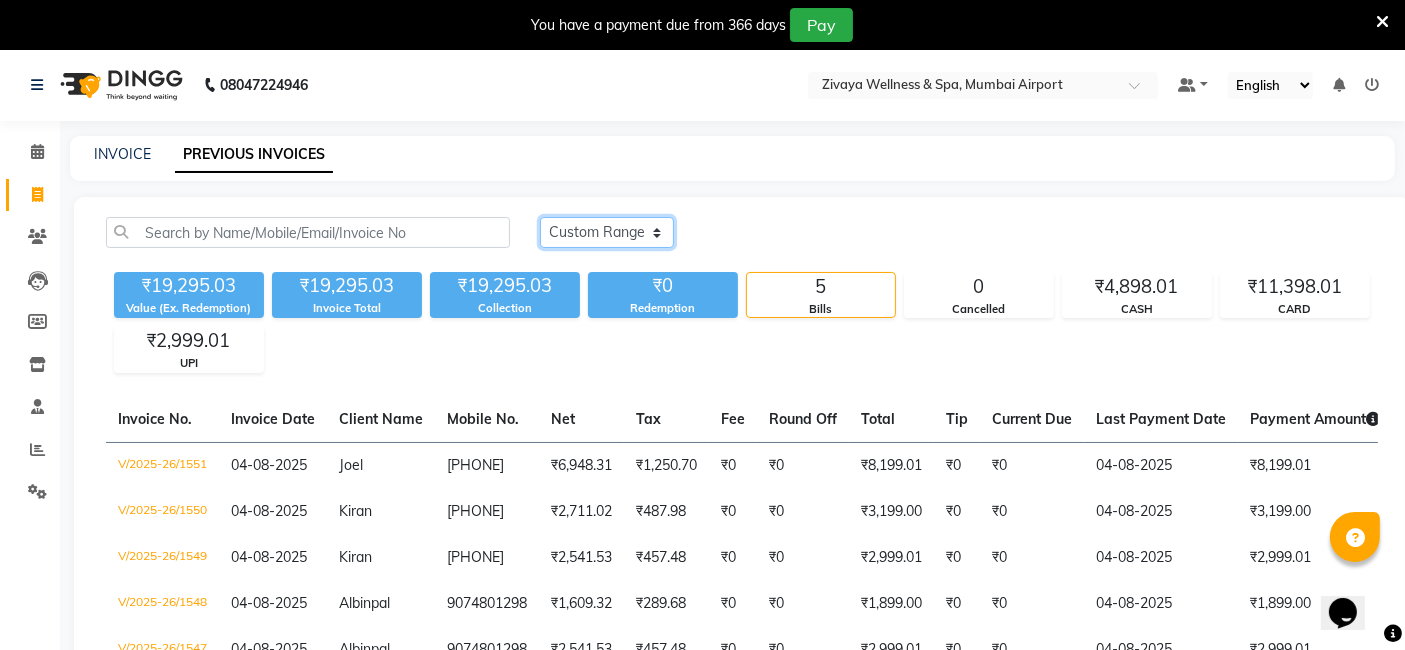 click on "Today Yesterday Custom Range" 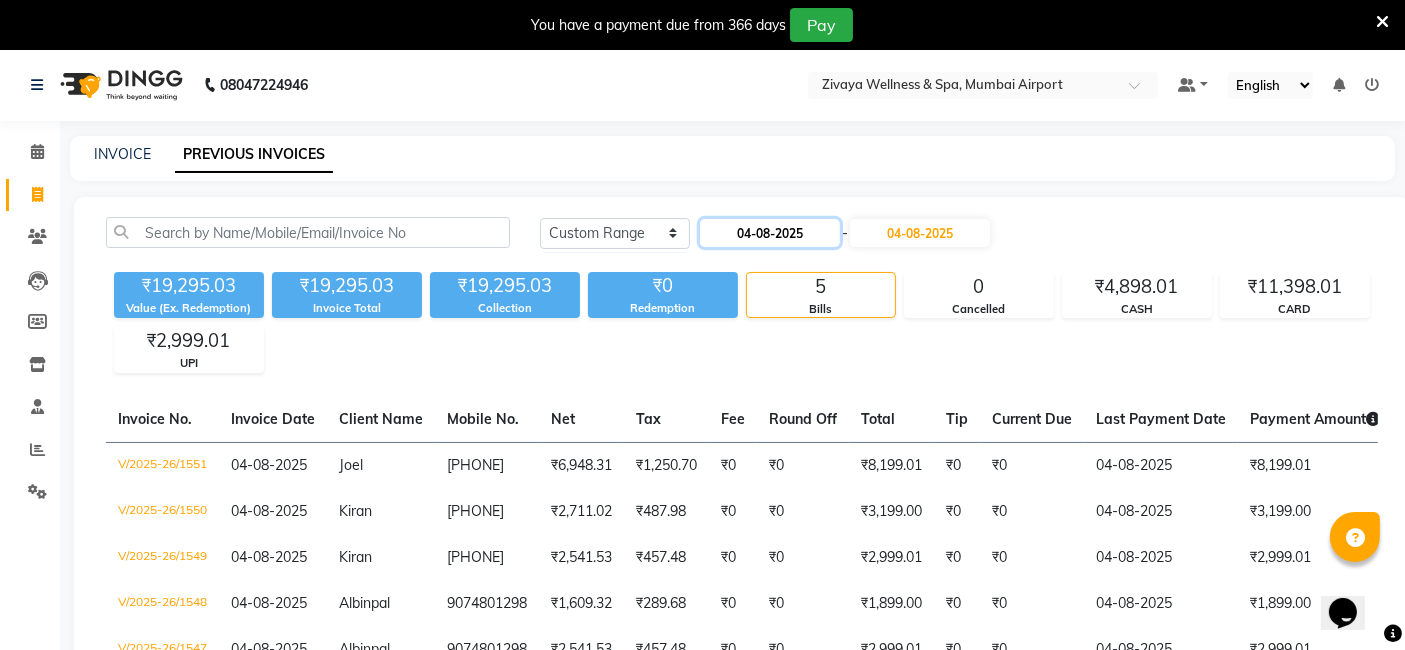 click on "04-08-2025" 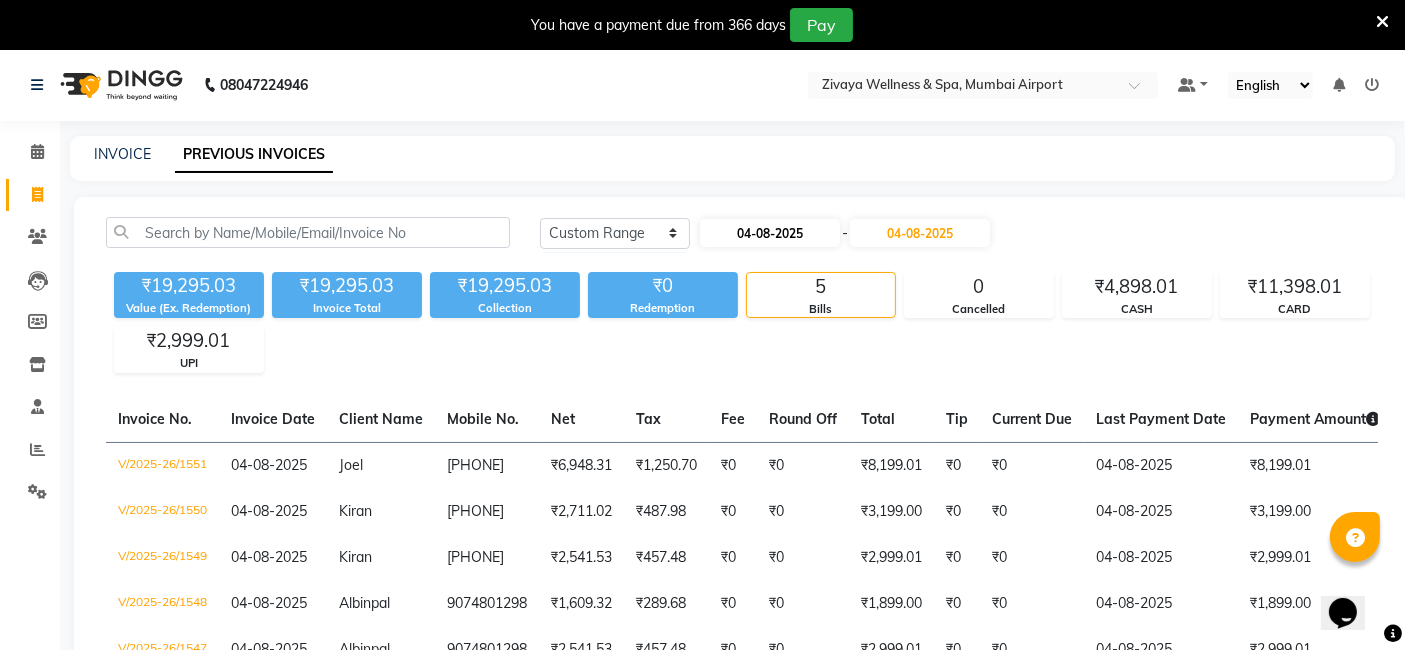 select on "8" 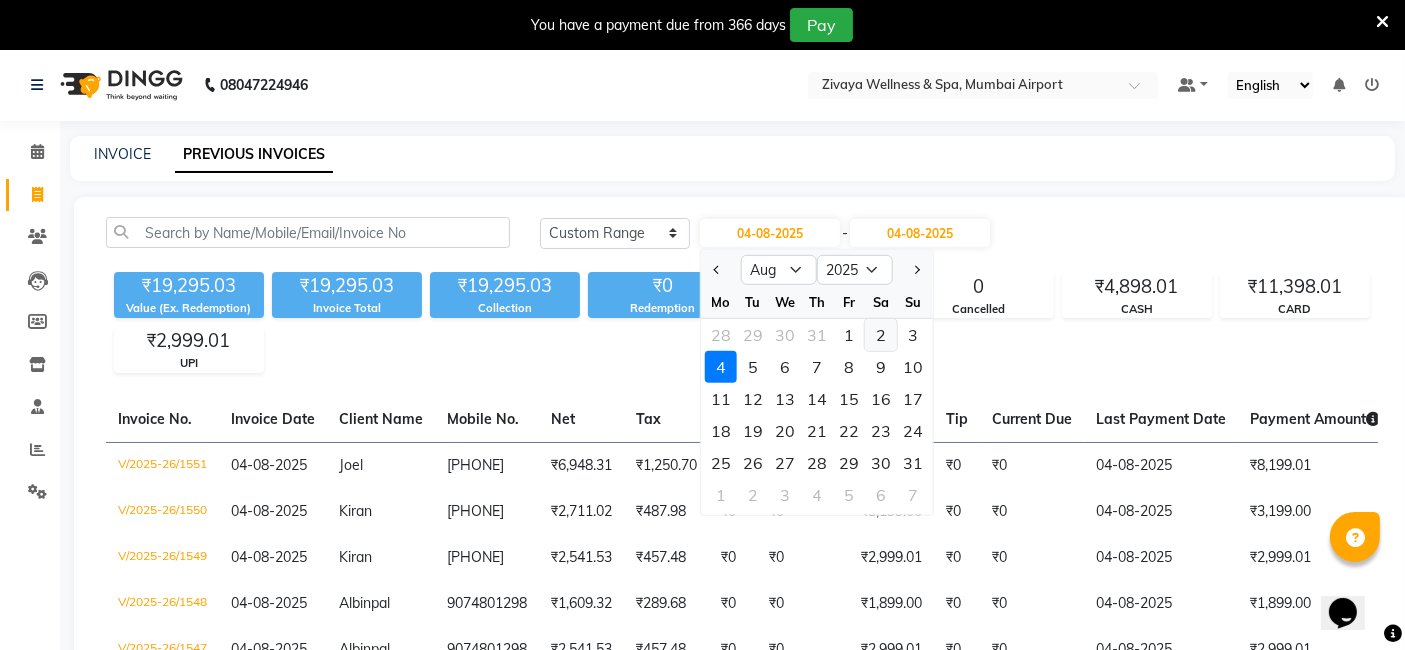 click on "2" 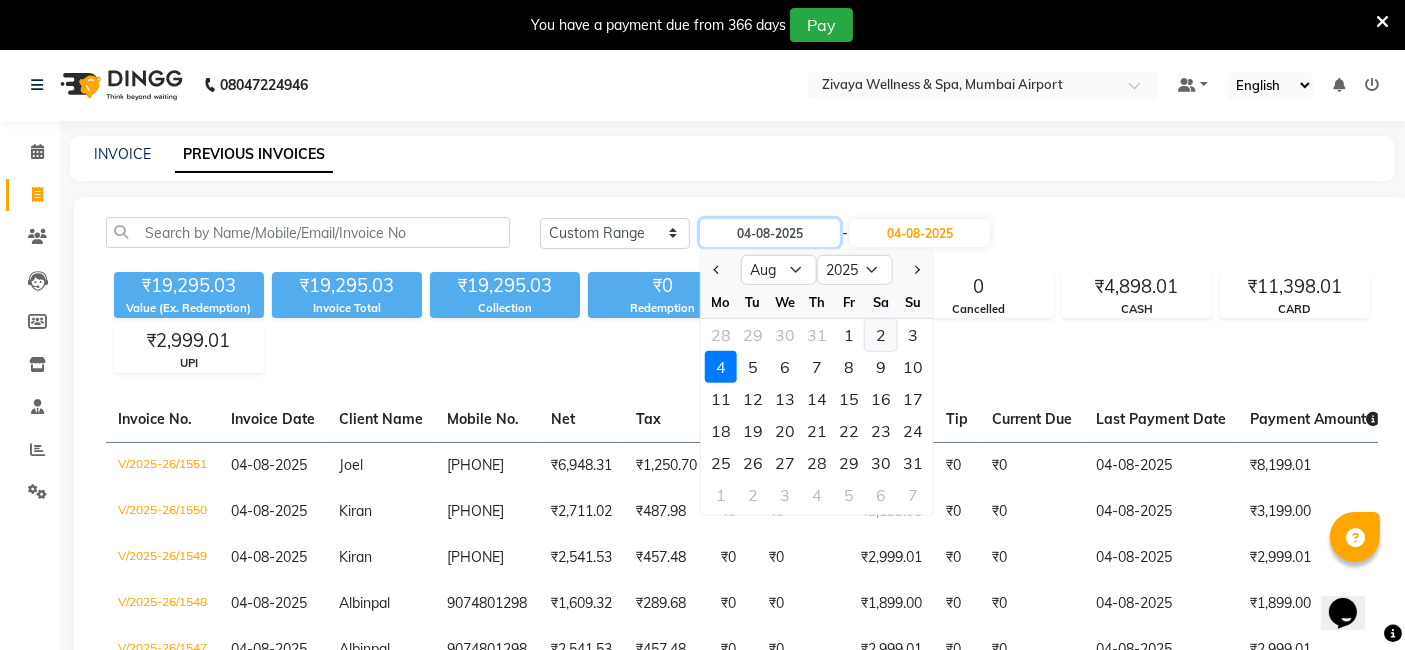 type on "02-08-2025" 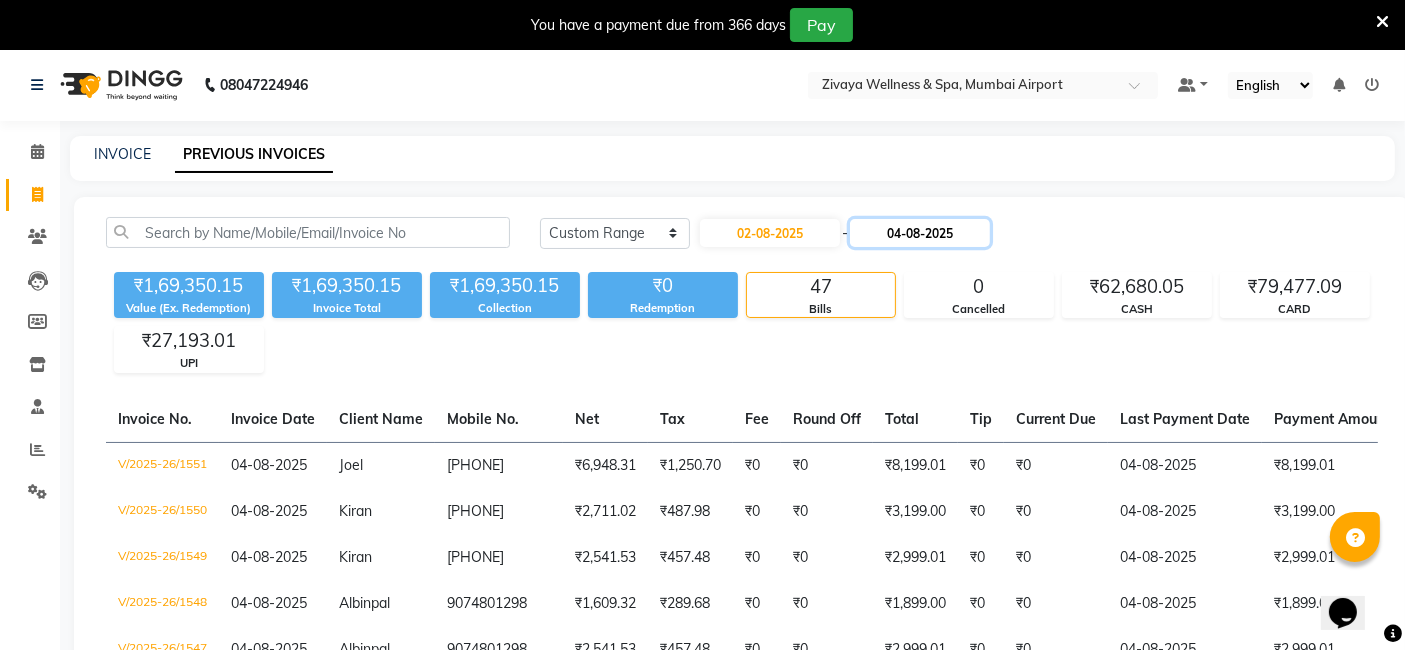 click on "04-08-2025" 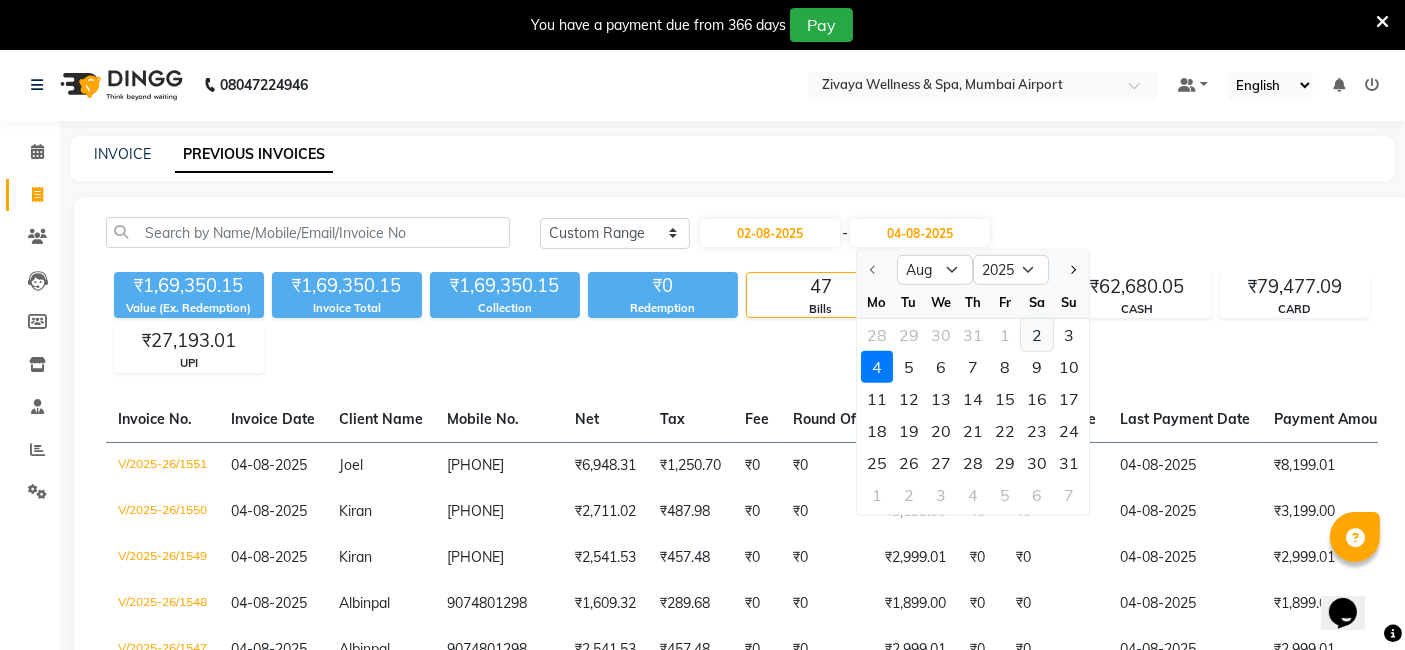 click on "2" 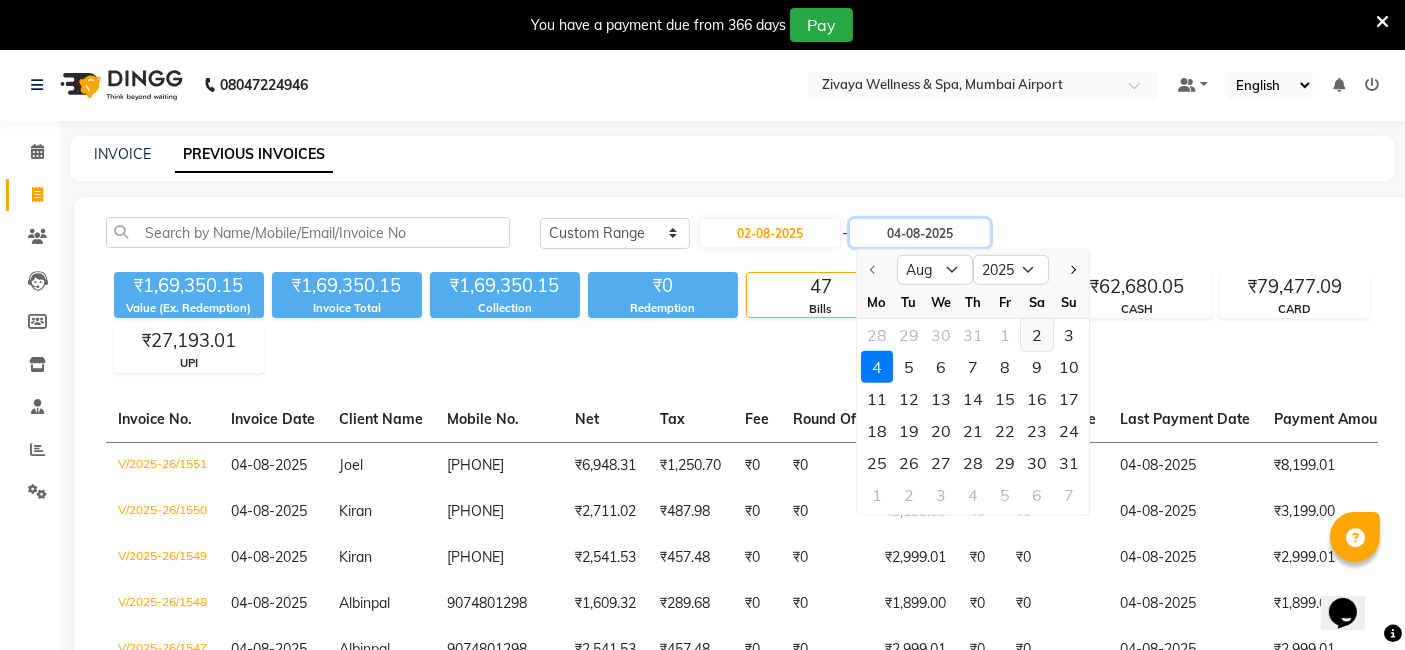 type on "02-08-2025" 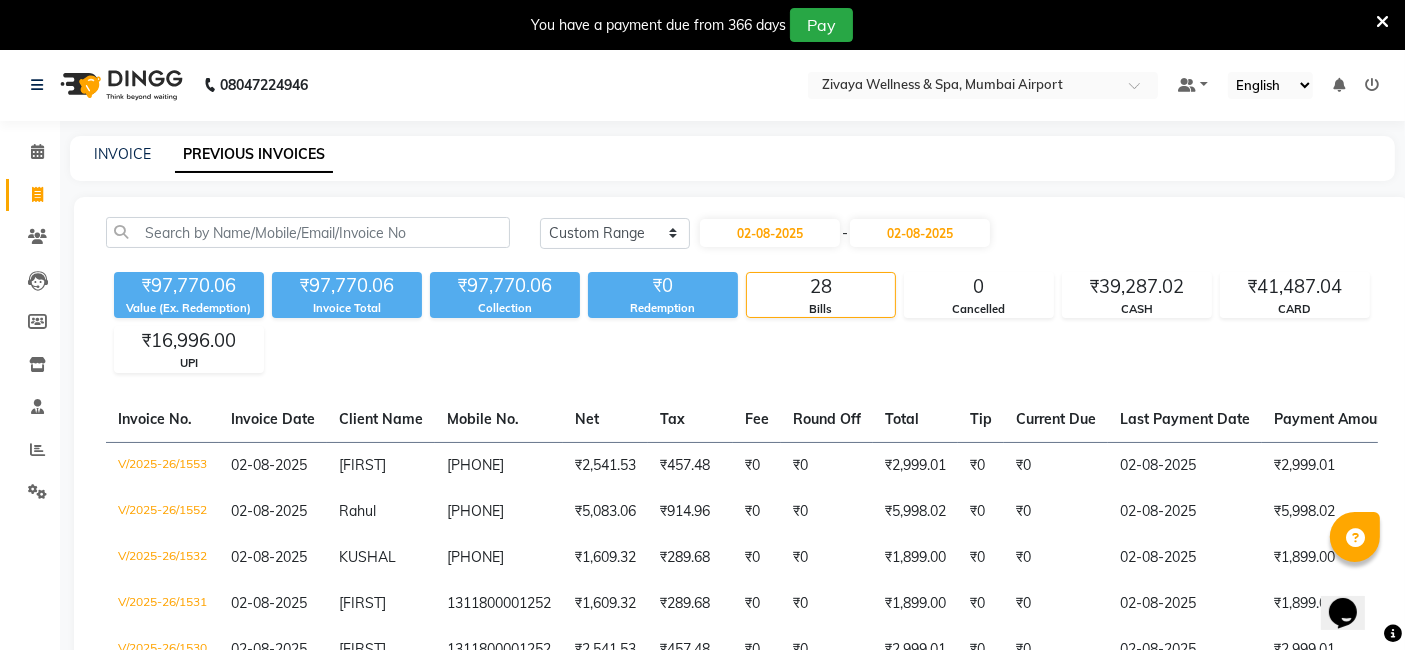 click on "₹97,770.06 Value (Ex. Redemption) ₹97,770.06 Invoice Total  ₹97,770.06 Collection ₹0 Redemption 28 Bills 0 Cancelled ₹39,287.02 CASH ₹41,487.04 CARD ₹16,996.00 UPI" 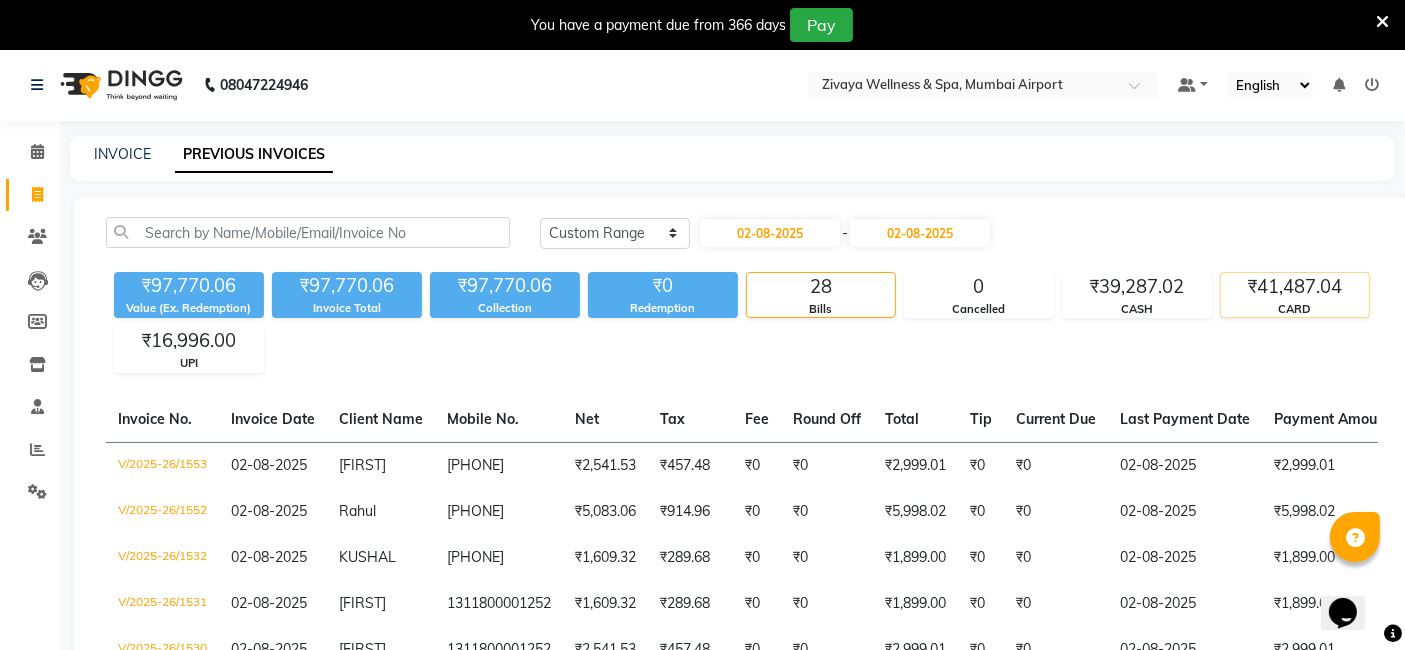 click on "CARD" 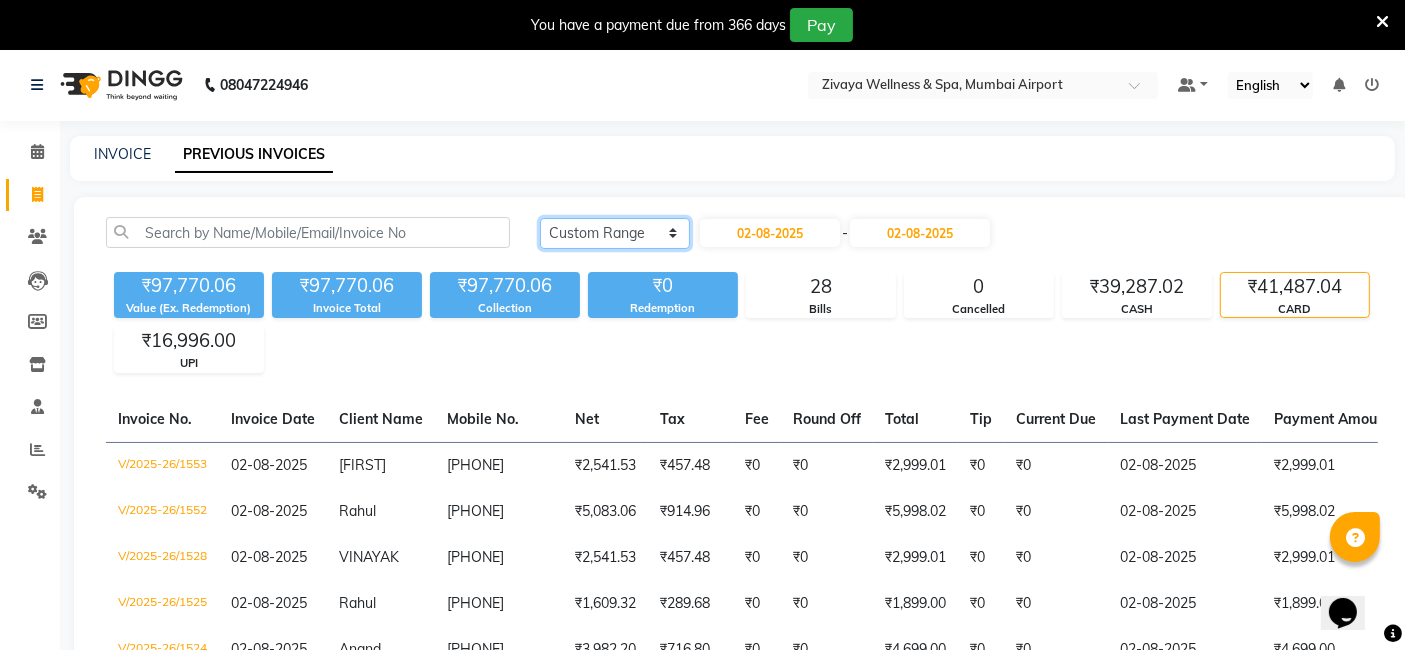 click on "Today Yesterday Custom Range" 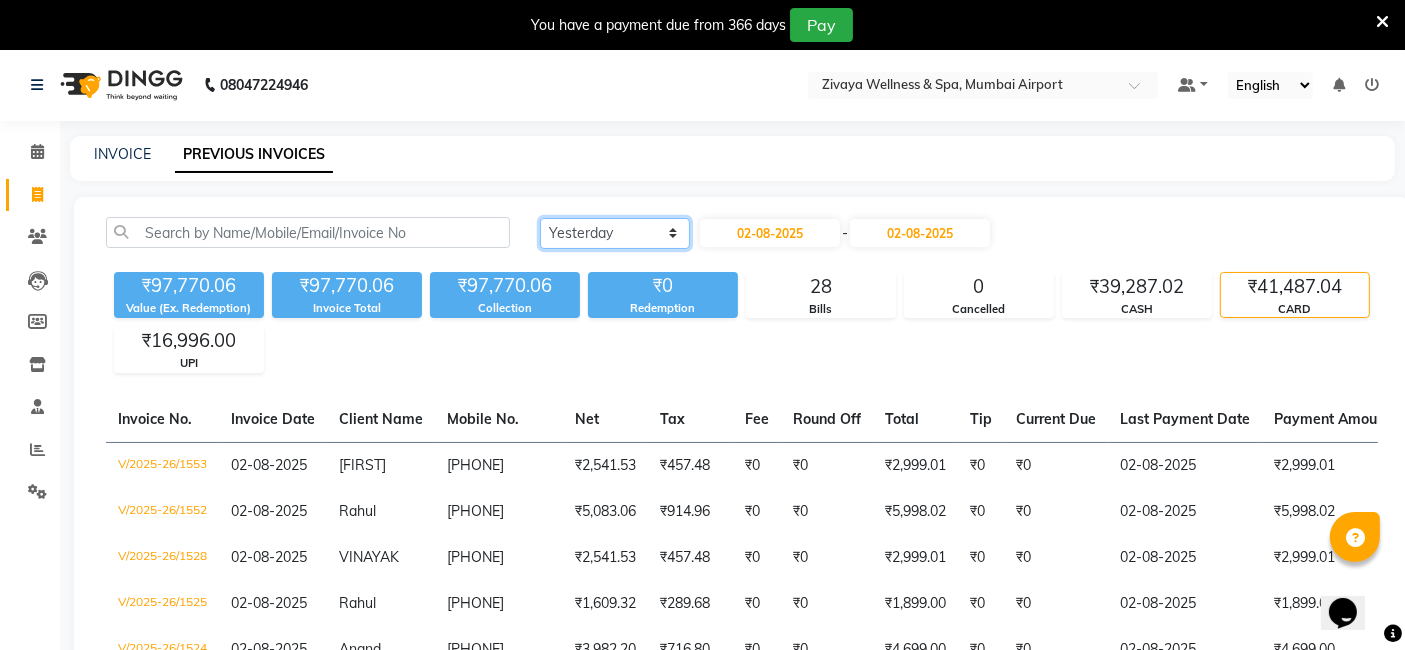 click on "Today Yesterday Custom Range" 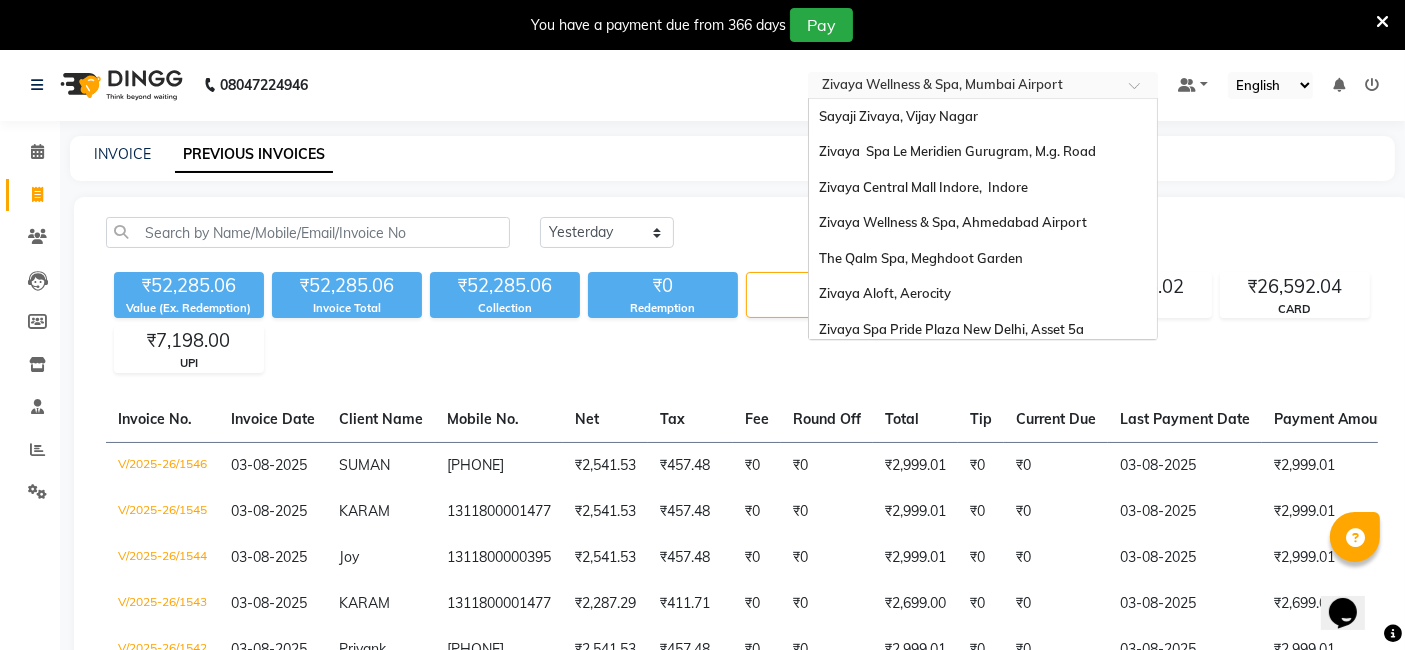 click at bounding box center (963, 87) 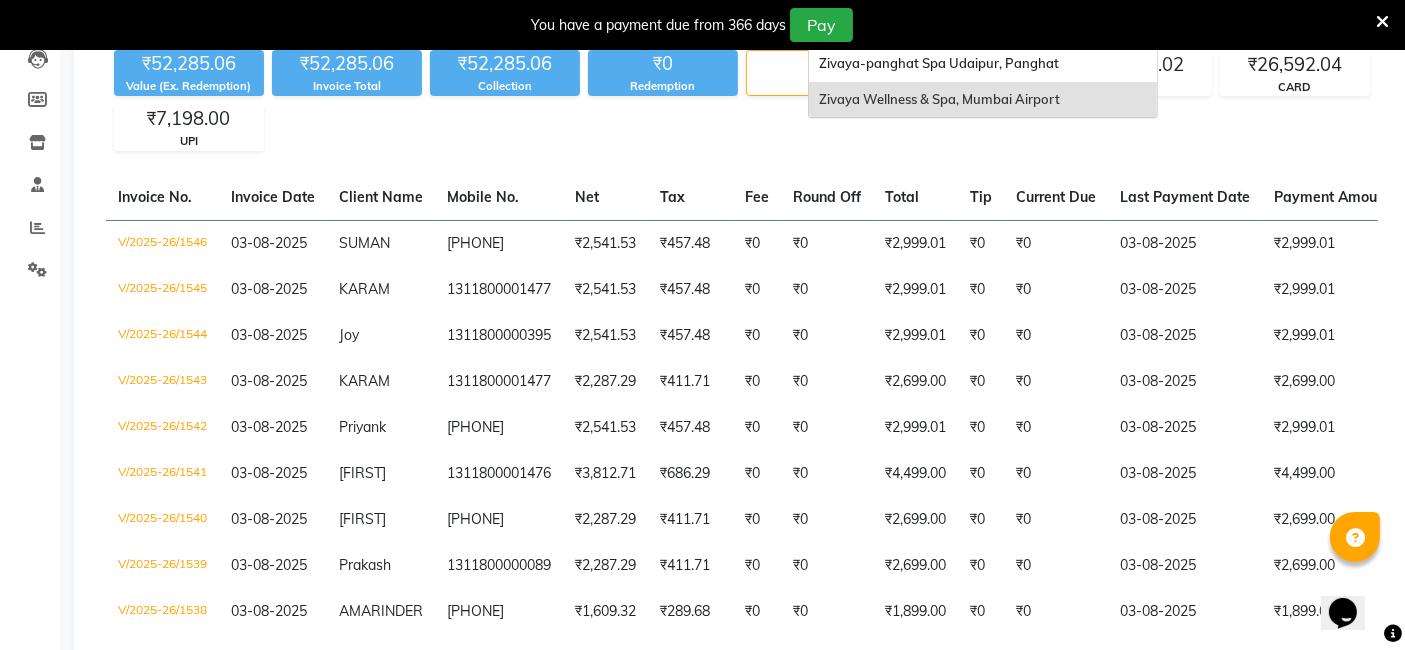 scroll, scrollTop: 111, scrollLeft: 0, axis: vertical 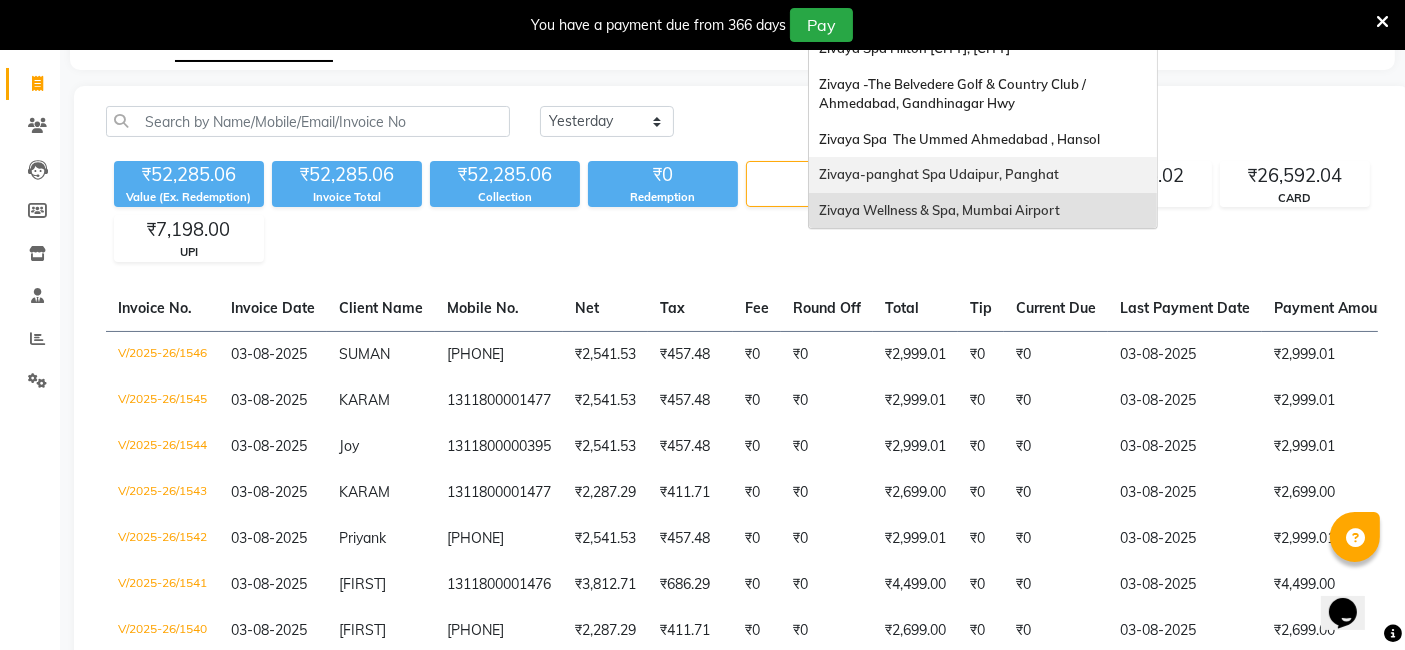 click on "Zivaya-panghat Spa Udaipur, Panghat" at bounding box center [983, 175] 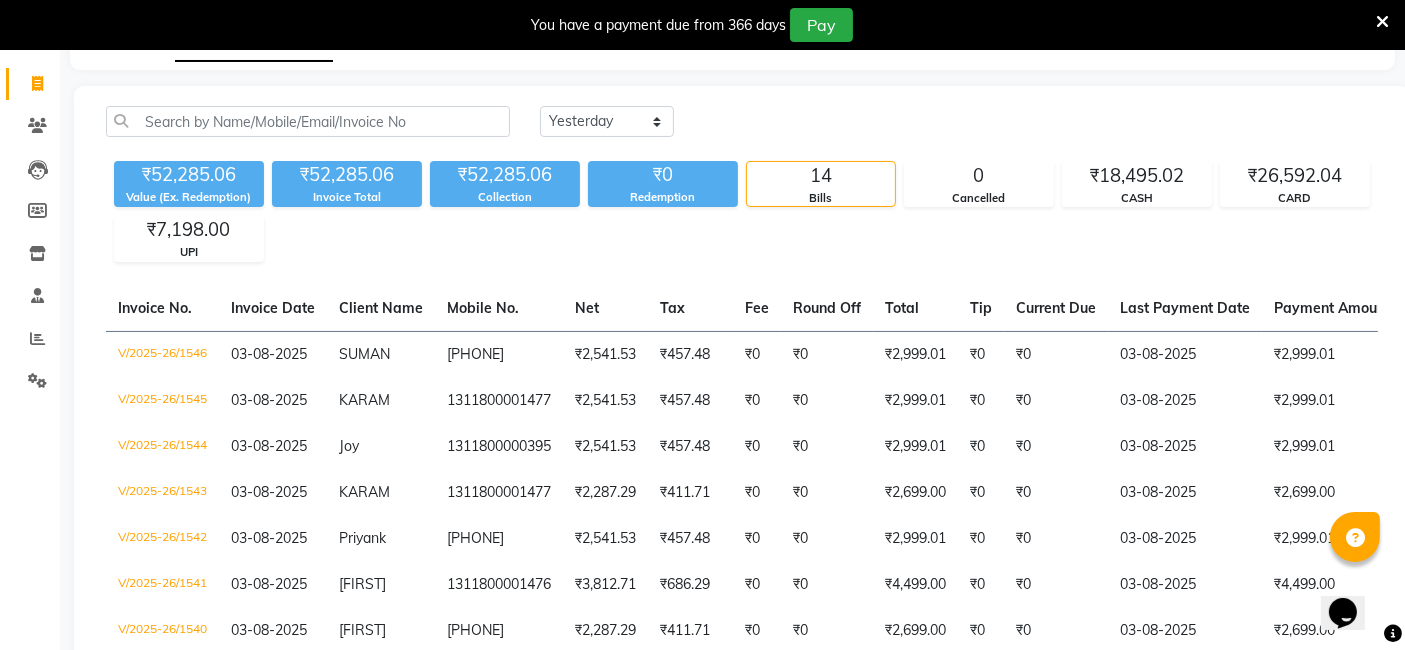 click on "Settings" 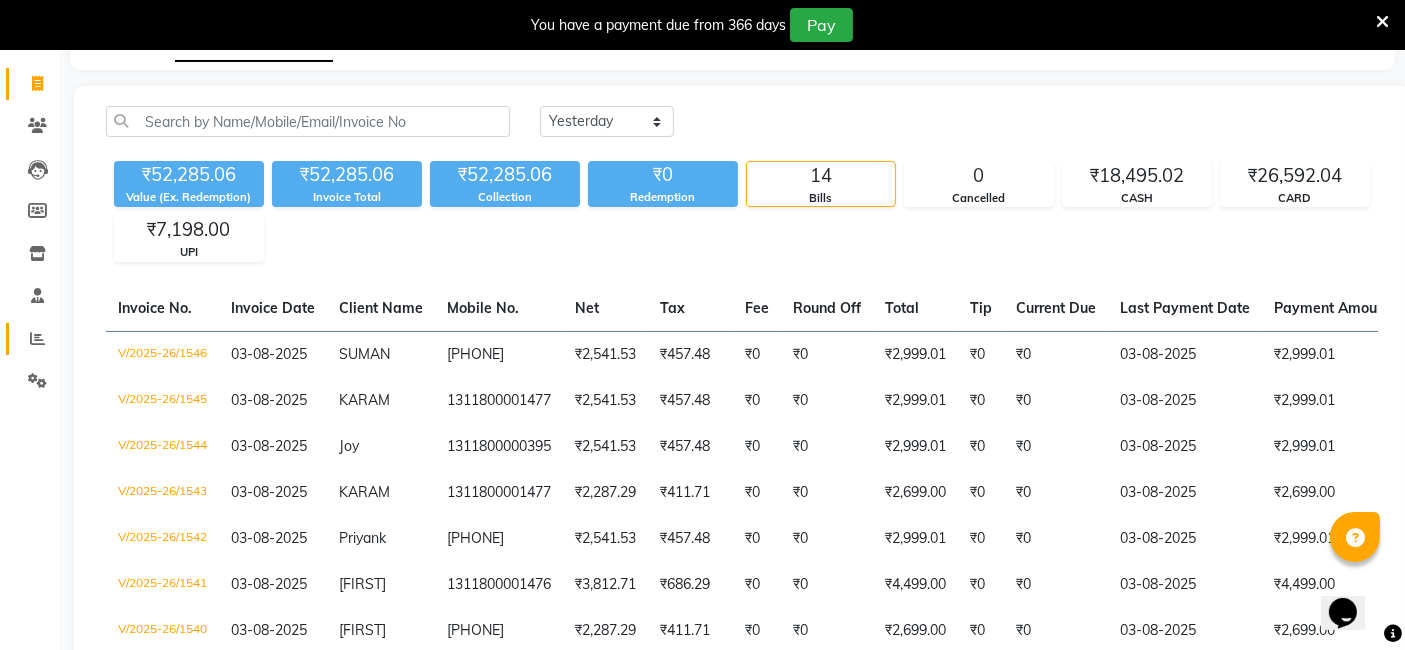 click on "Reports" 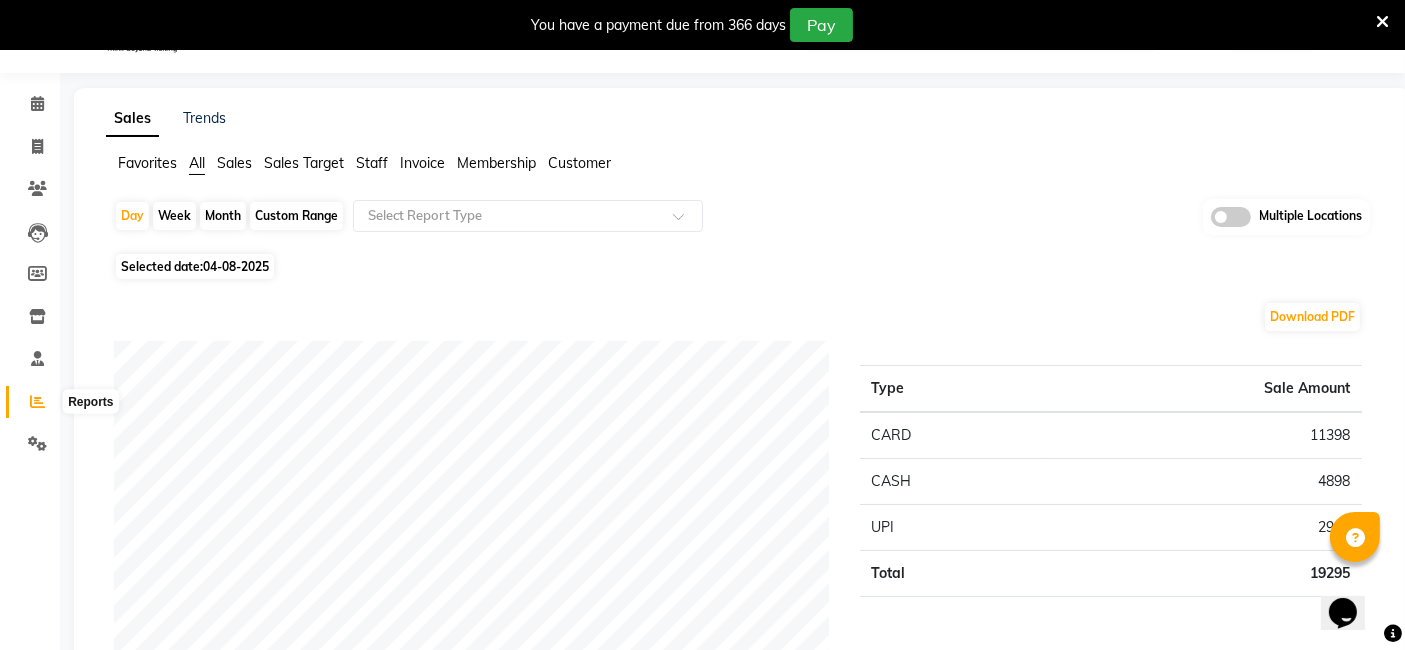 scroll, scrollTop: 111, scrollLeft: 0, axis: vertical 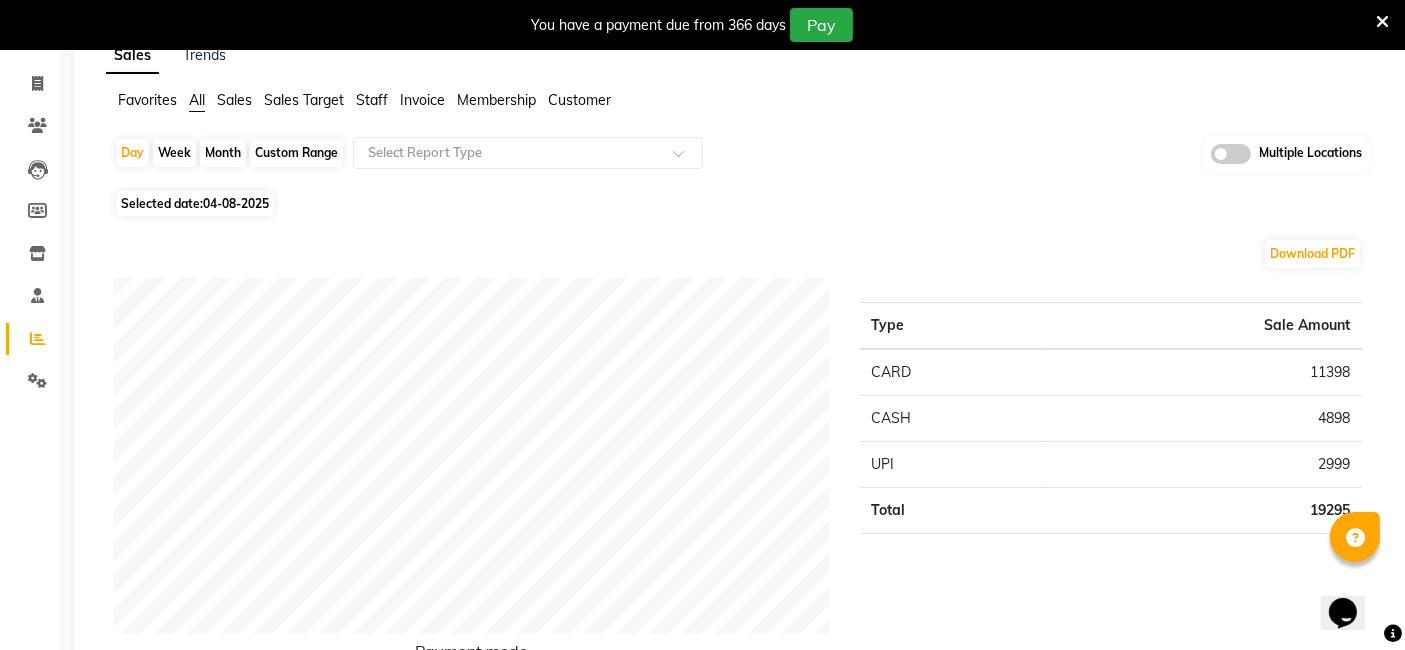 click on "04-08-2025" 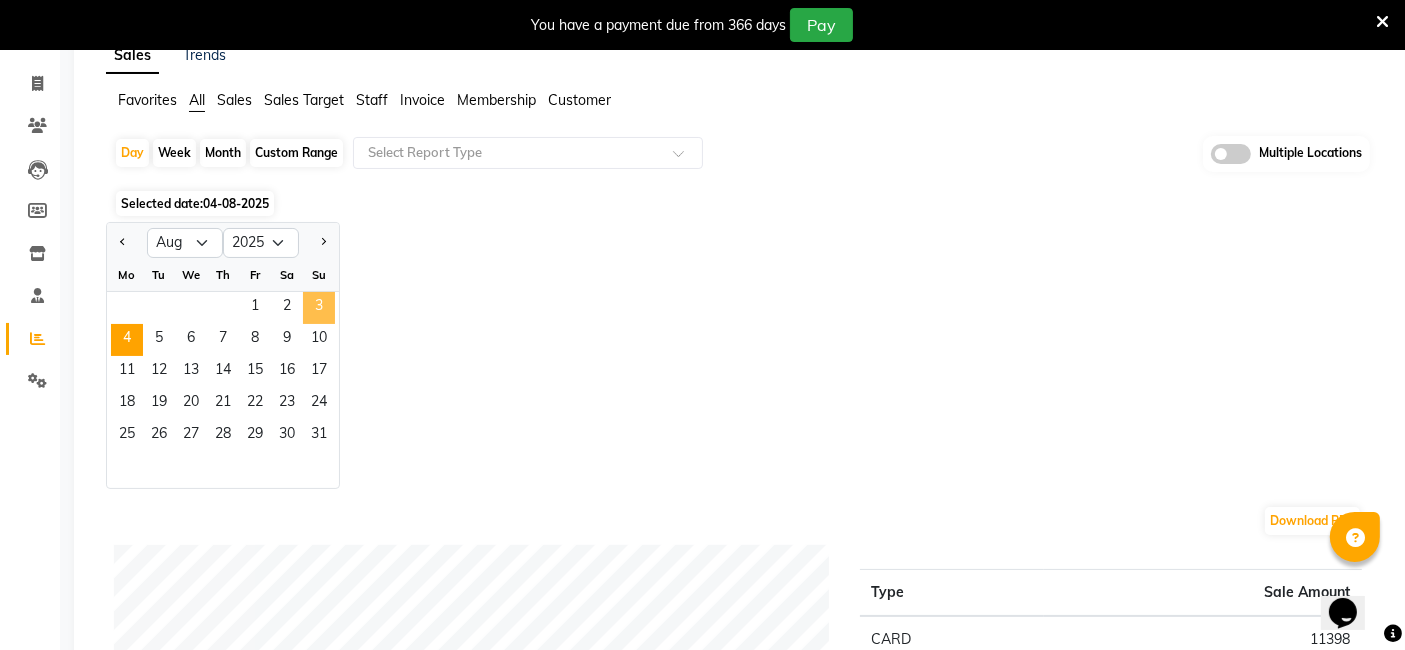 click on "3" 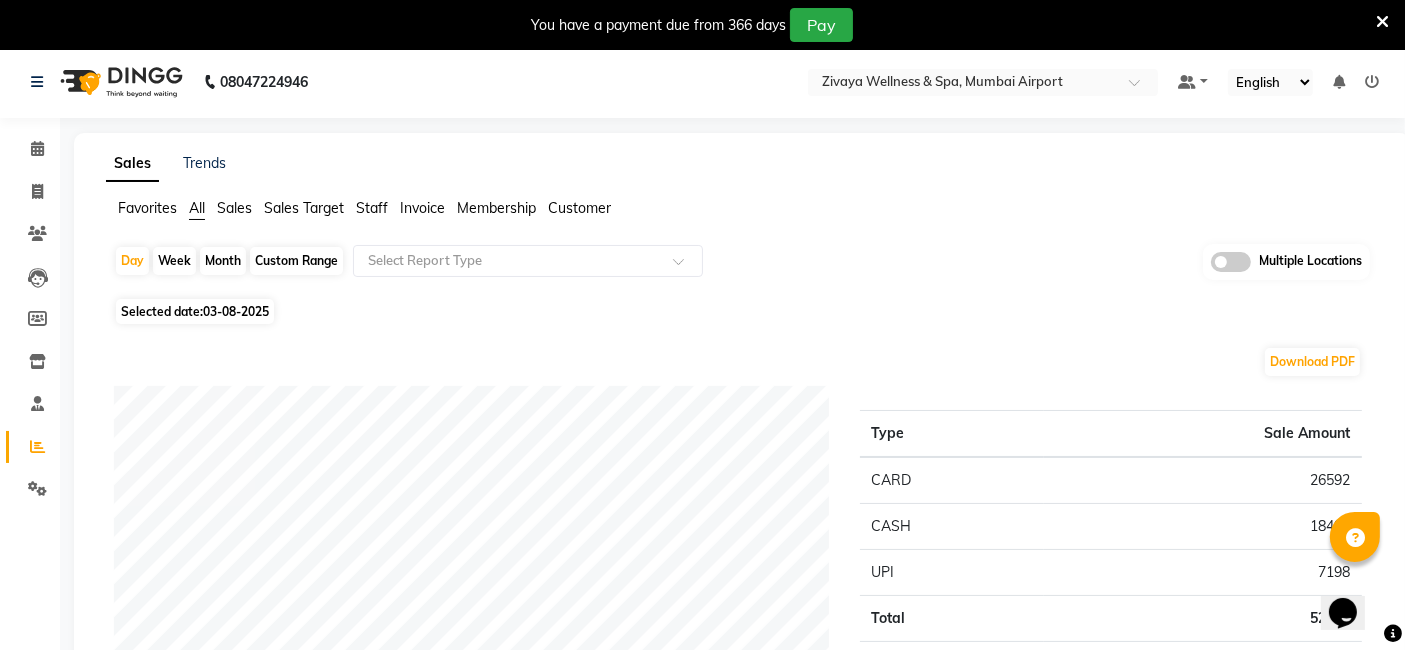 scroll, scrollTop: 0, scrollLeft: 0, axis: both 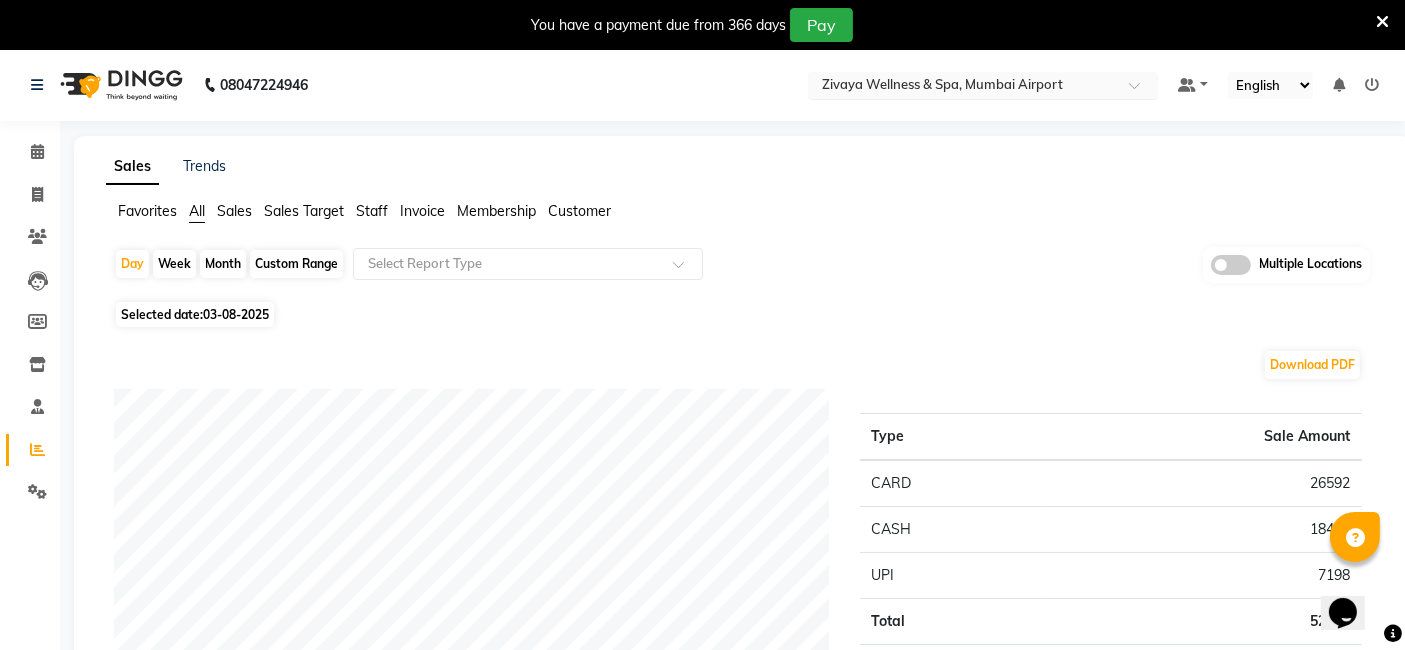 click at bounding box center [963, 87] 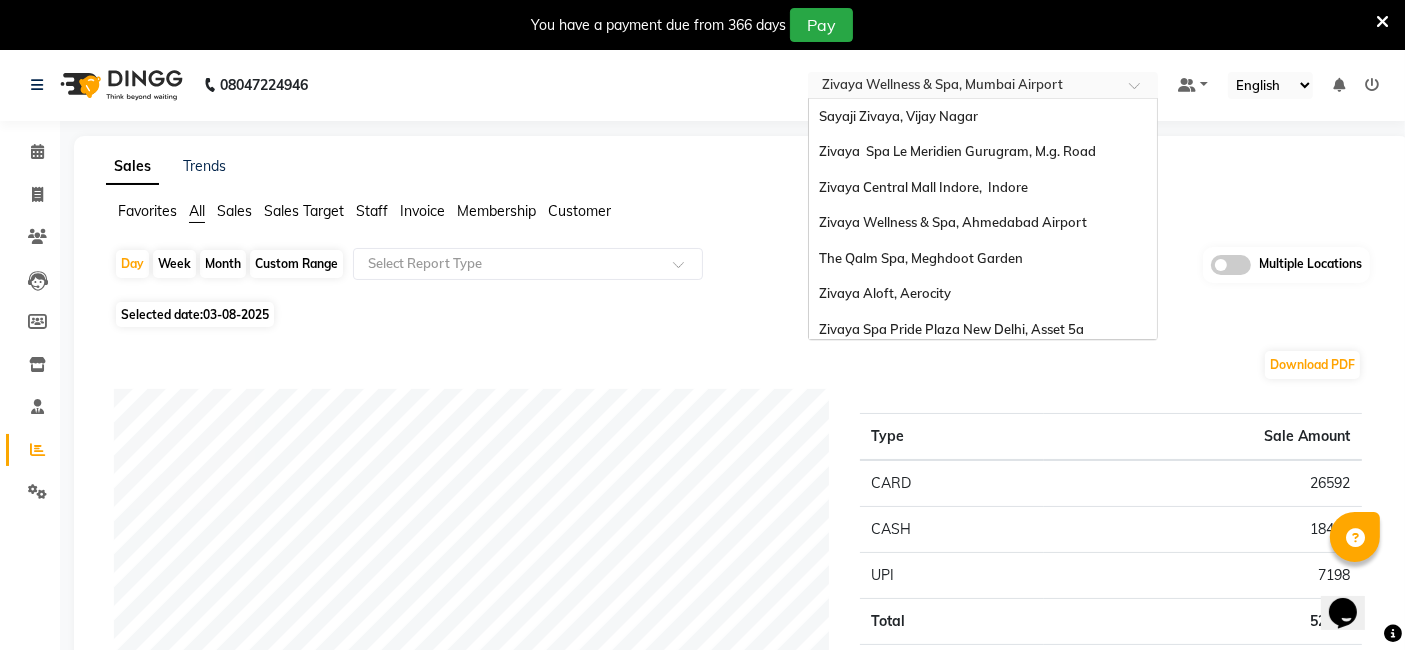 scroll, scrollTop: 205, scrollLeft: 0, axis: vertical 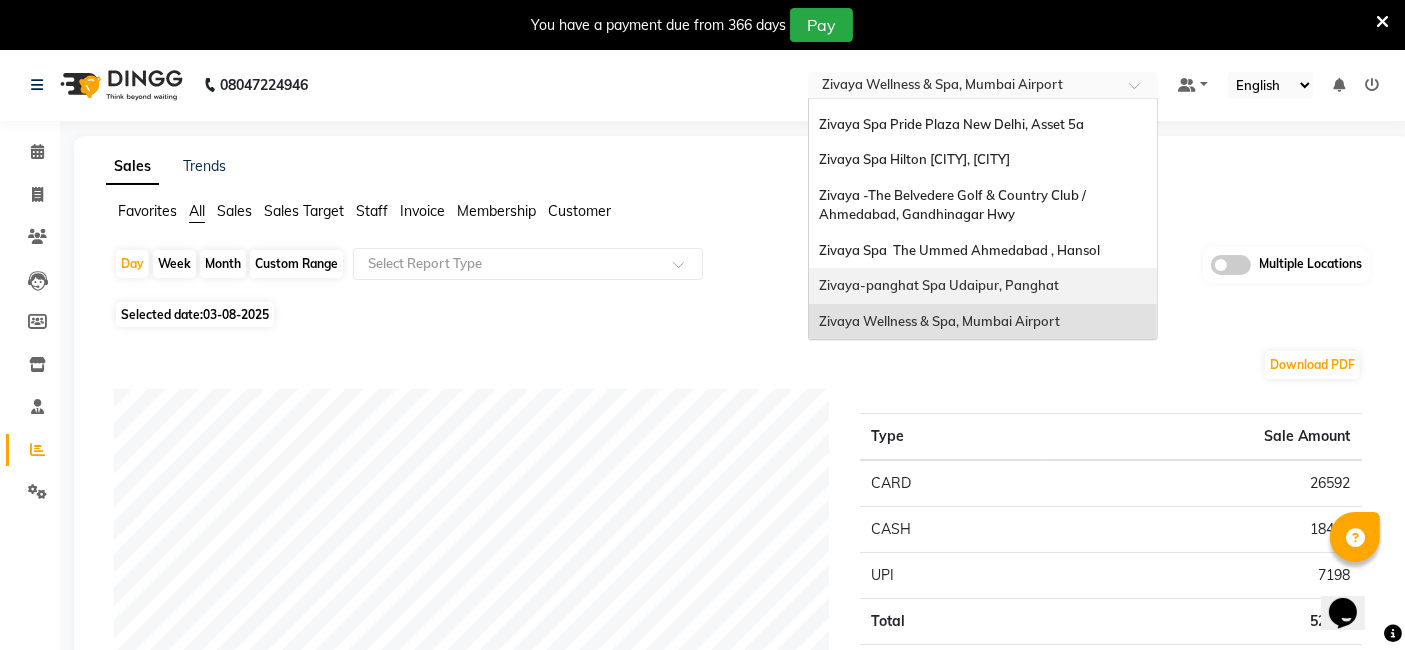 click on "Zivaya-panghat Spa Udaipur, Panghat" at bounding box center (983, 286) 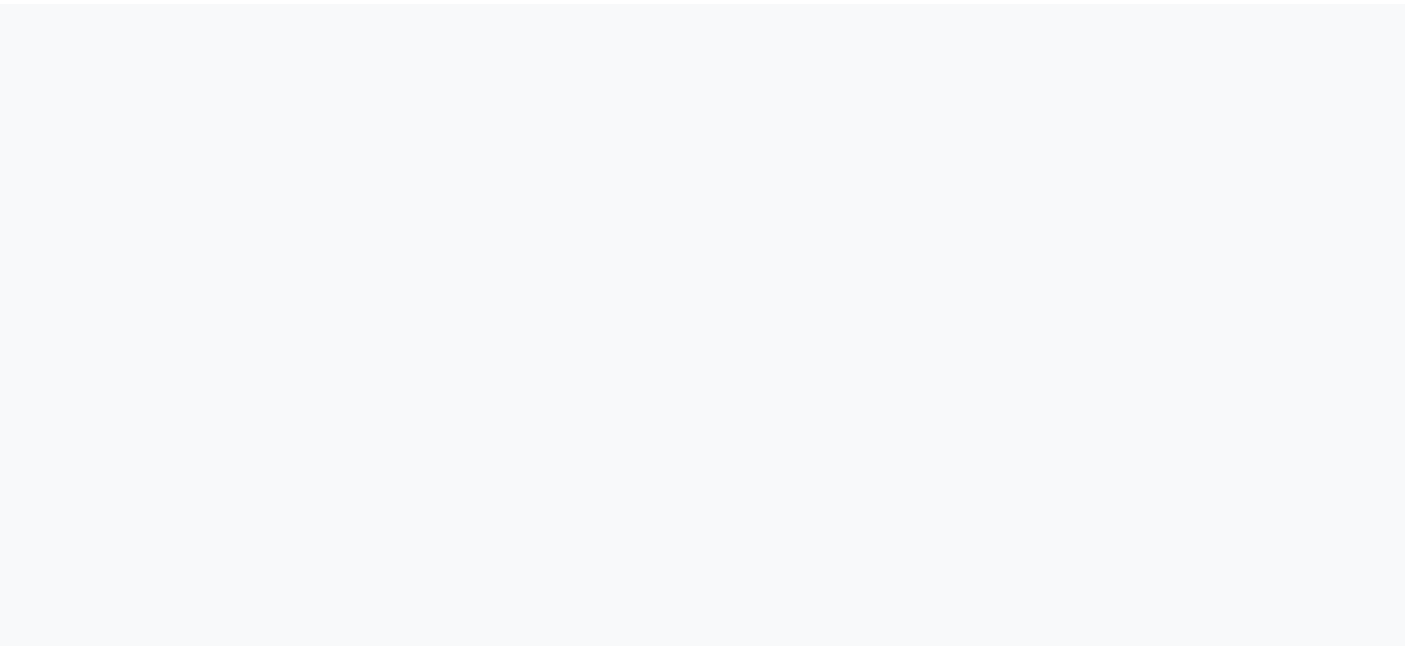 scroll, scrollTop: 0, scrollLeft: 0, axis: both 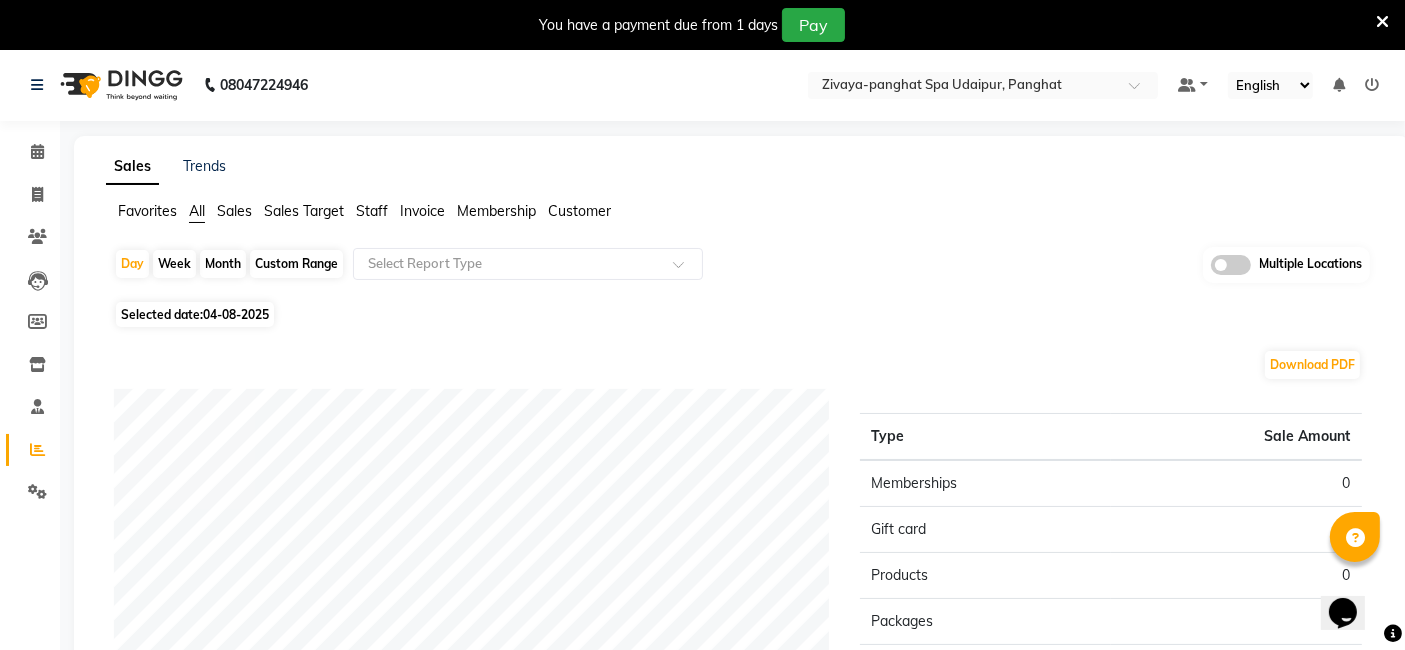 click on "Selected date:  04-08-2025" 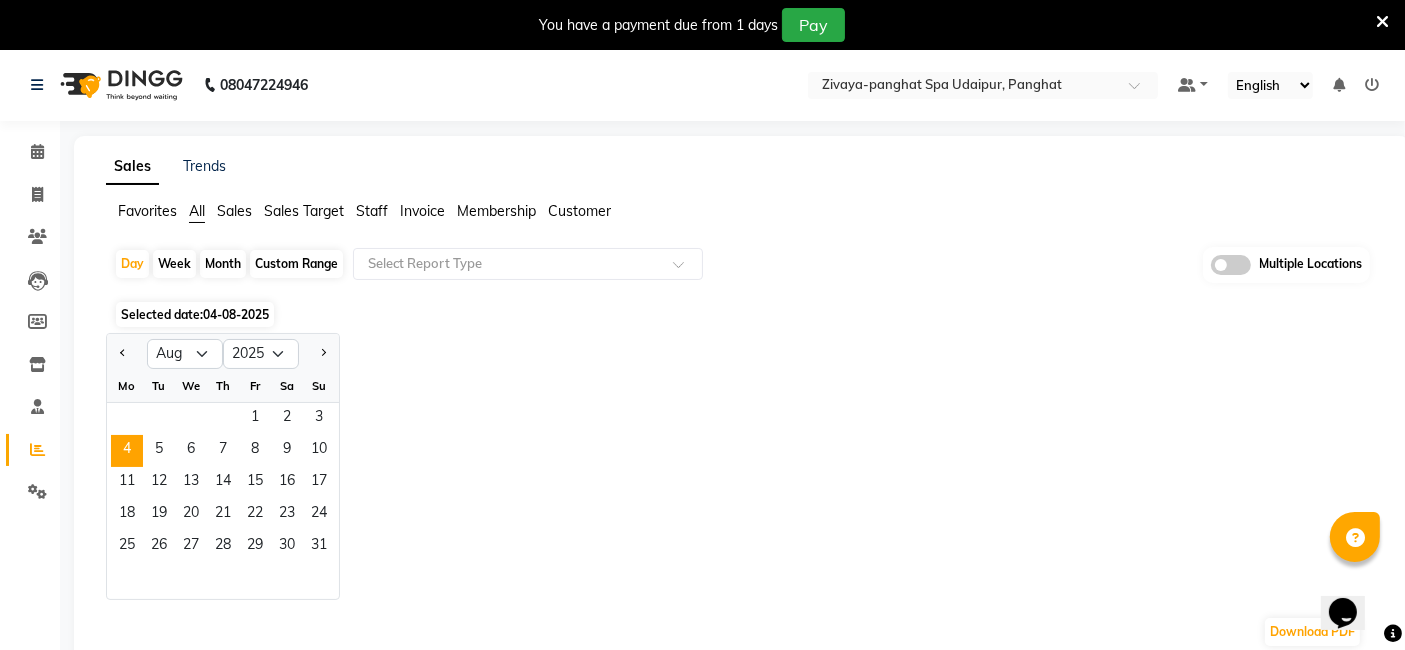click on "1   2   3" 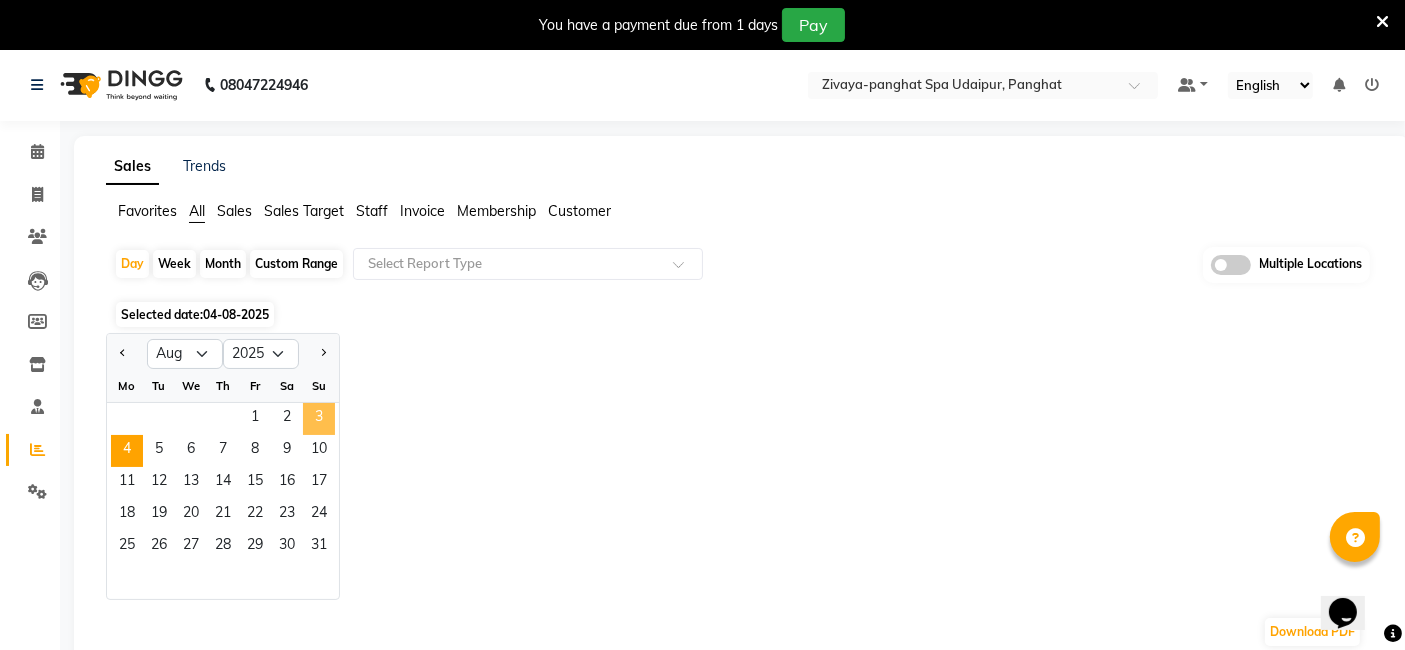 click on "3" 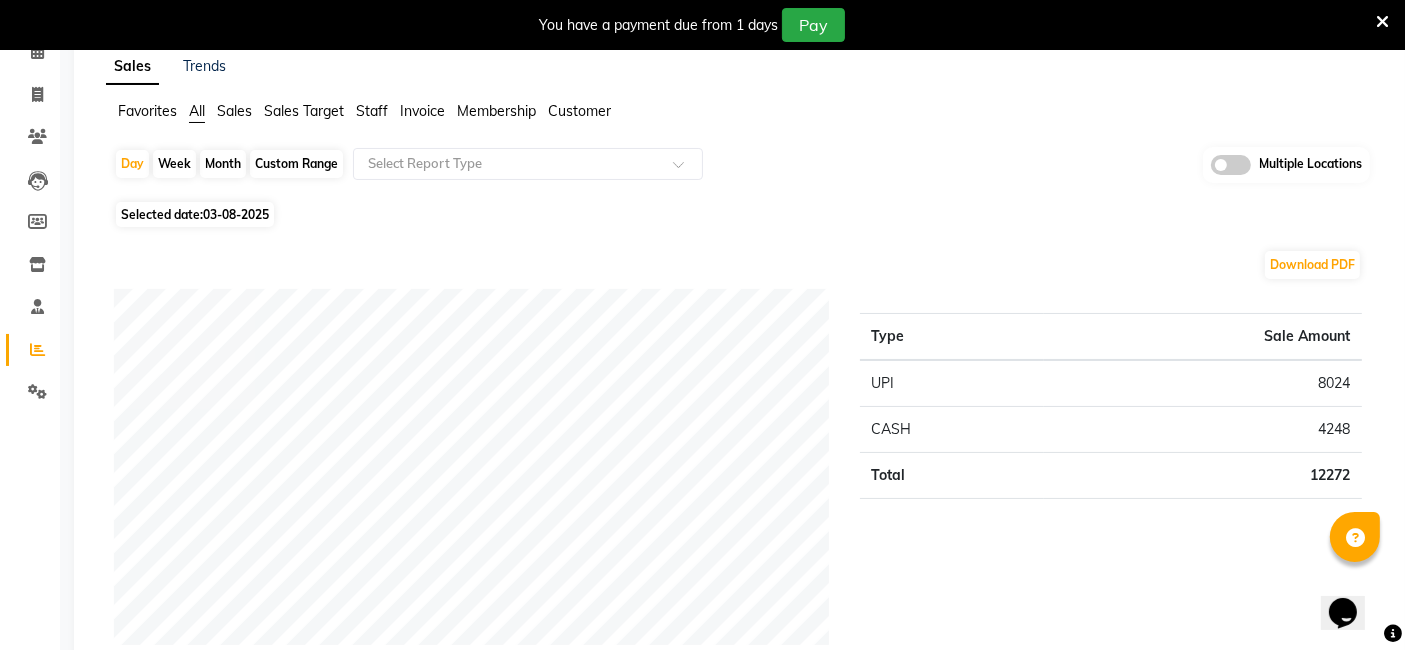 scroll, scrollTop: 111, scrollLeft: 0, axis: vertical 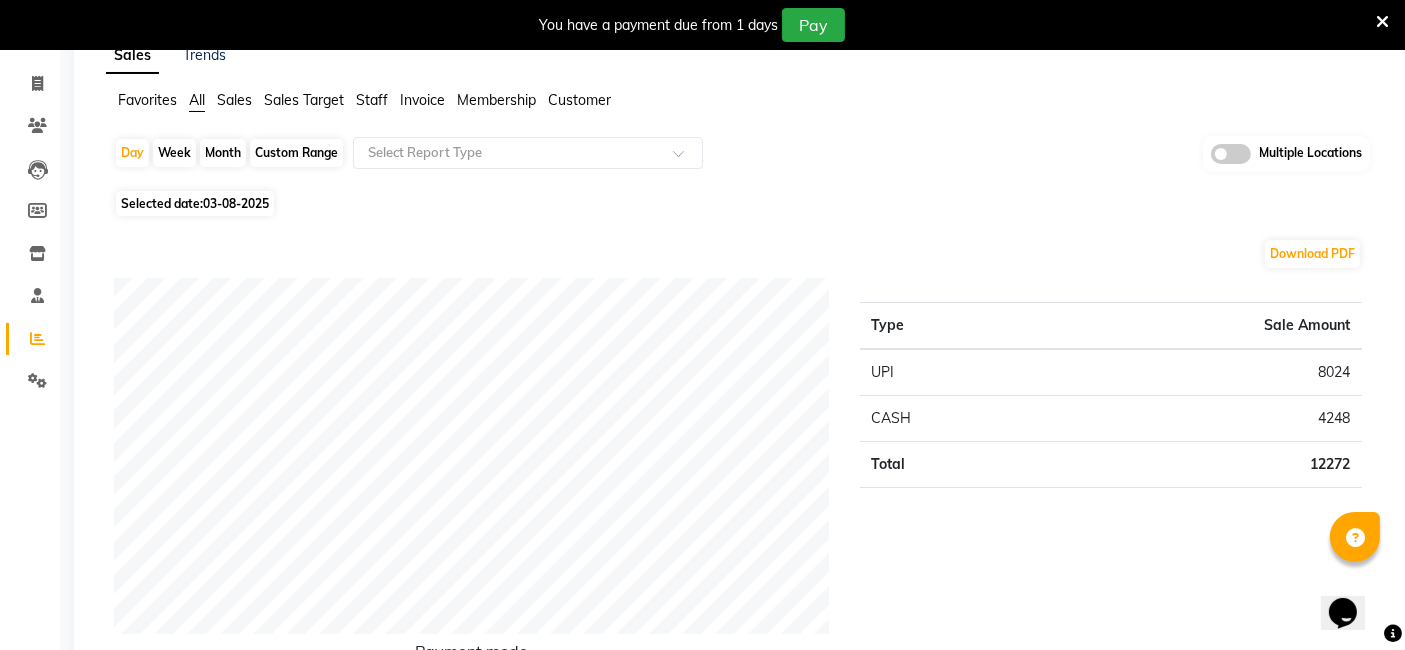 click on "Selected date:  03-08-2025" 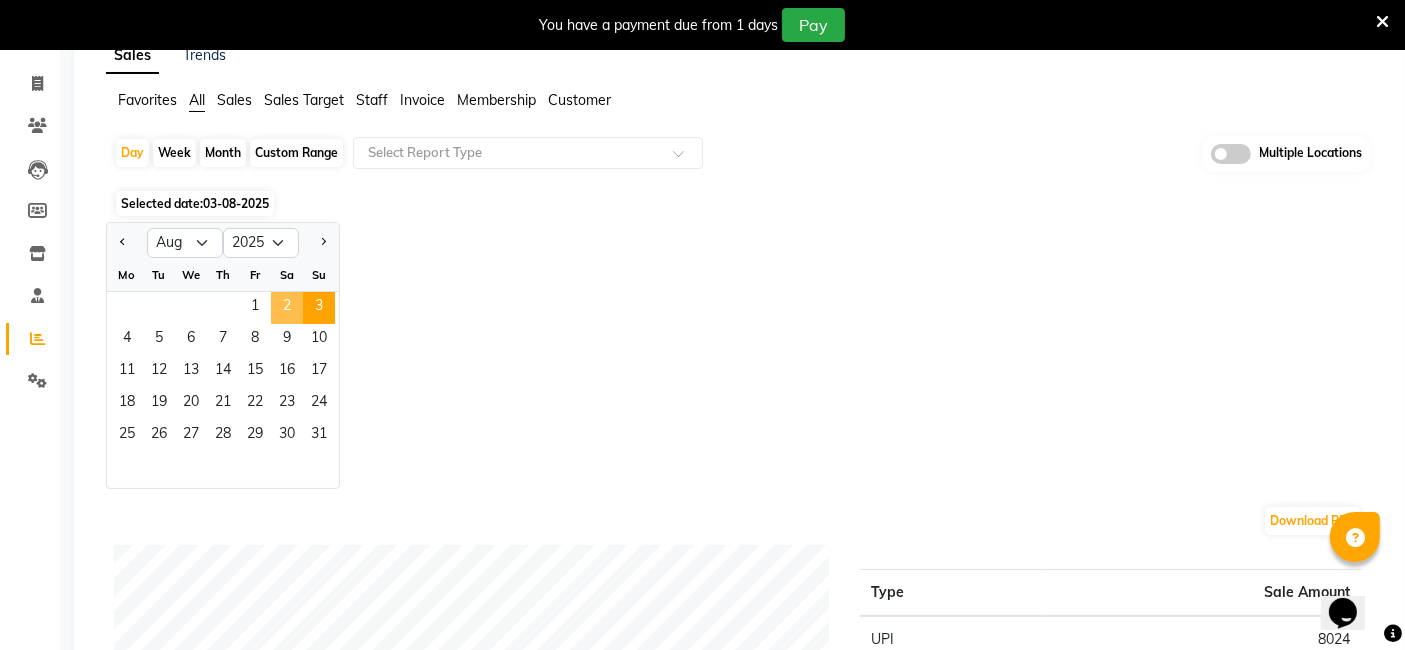 click on "2" 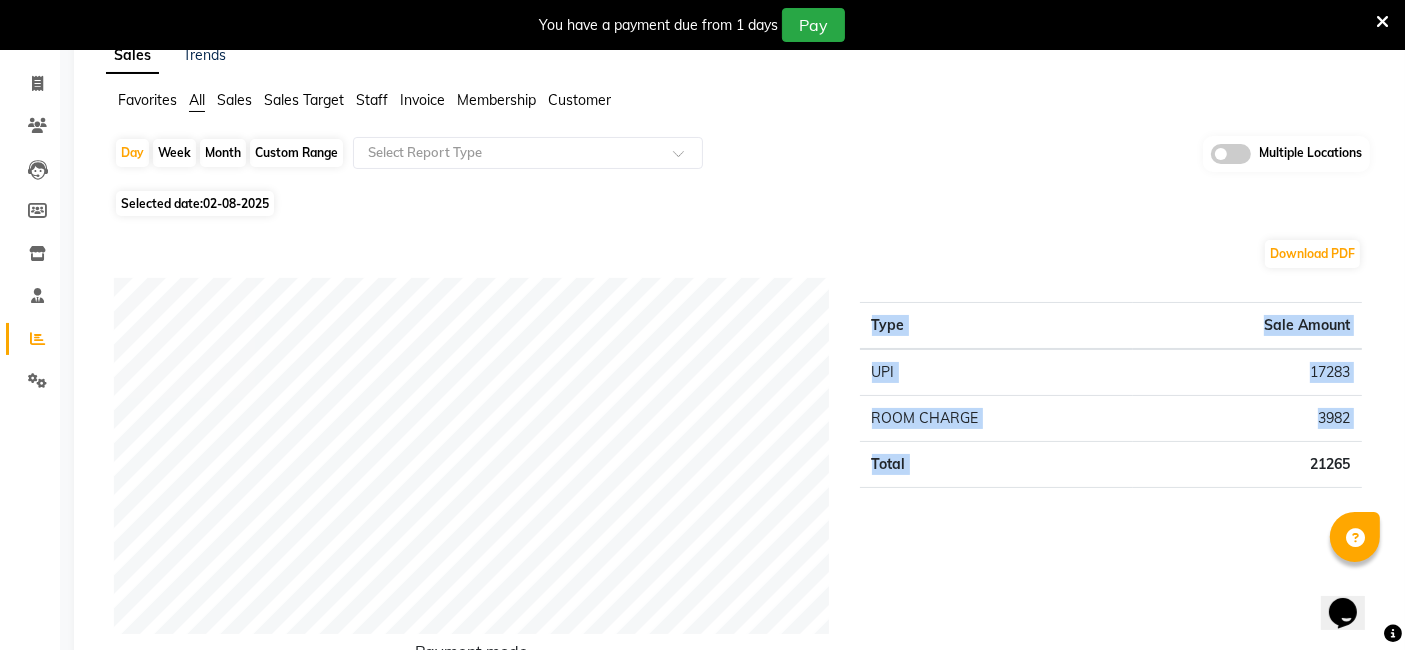drag, startPoint x: 1300, startPoint y: 455, endPoint x: 1380, endPoint y: 461, distance: 80.224686 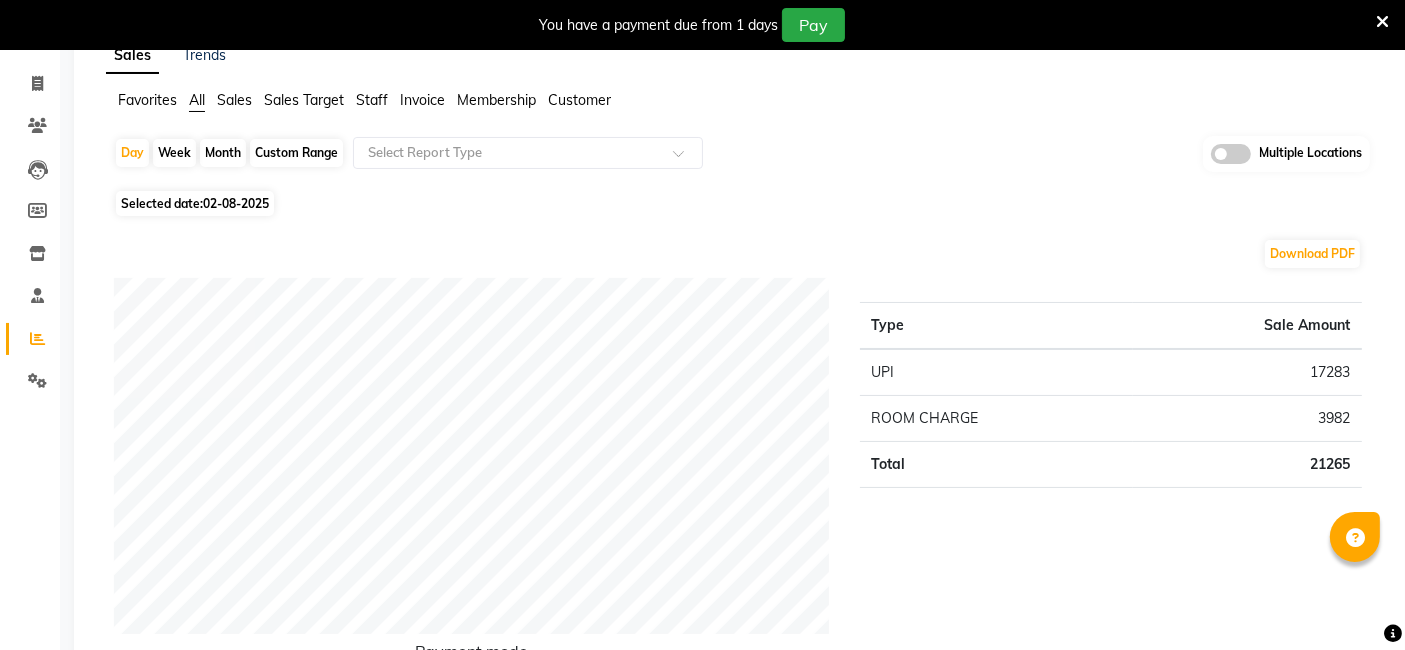 click on "Selected date:  02-08-2025" 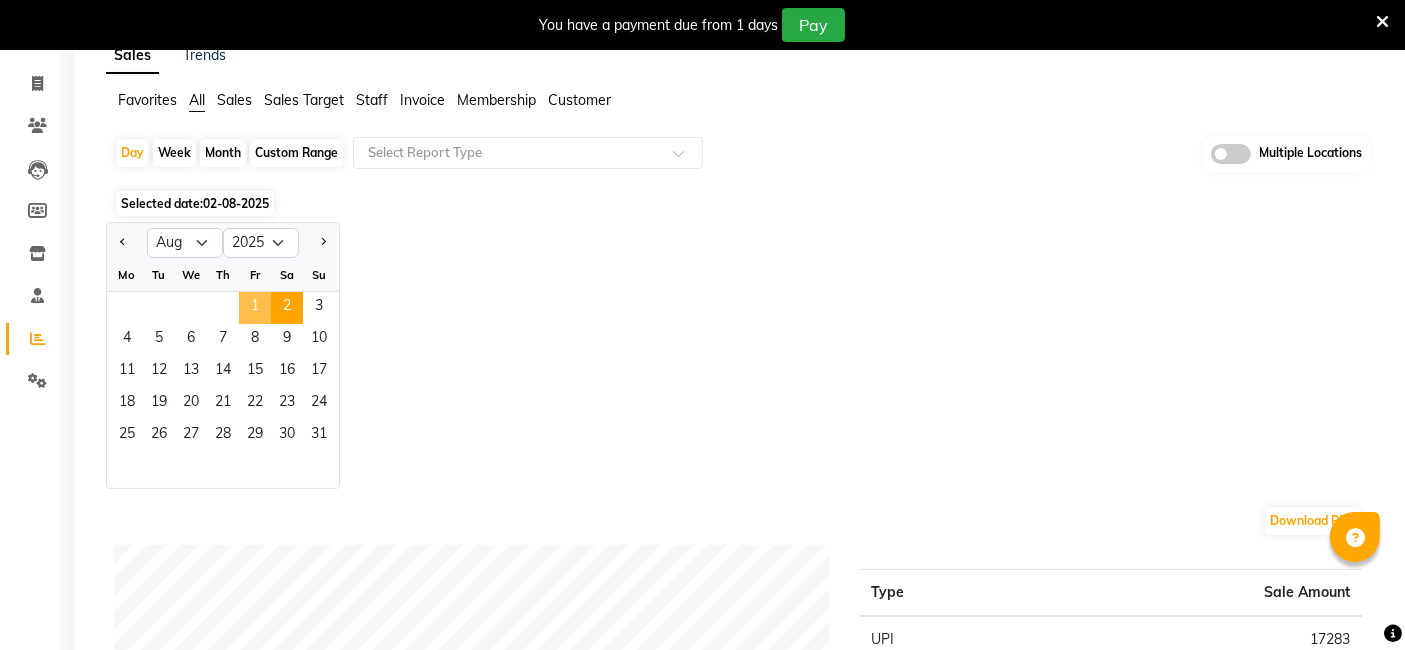 click on "1" 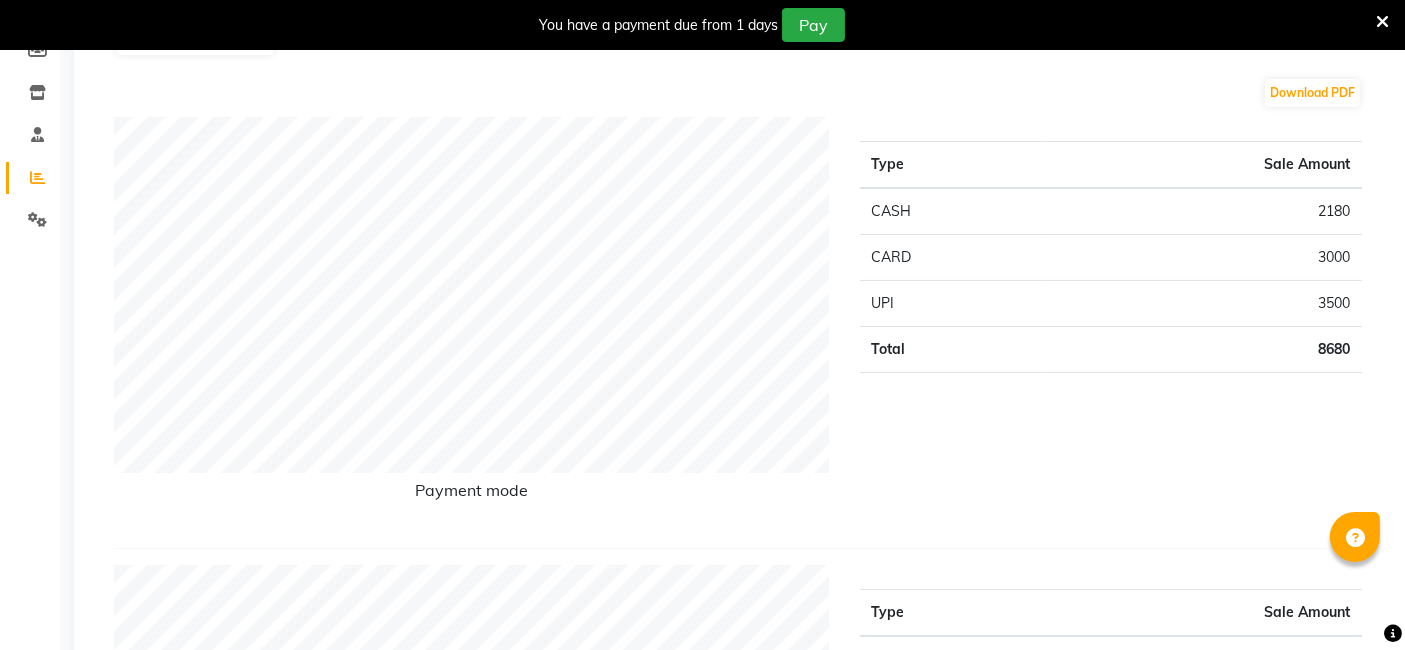 scroll, scrollTop: 222, scrollLeft: 0, axis: vertical 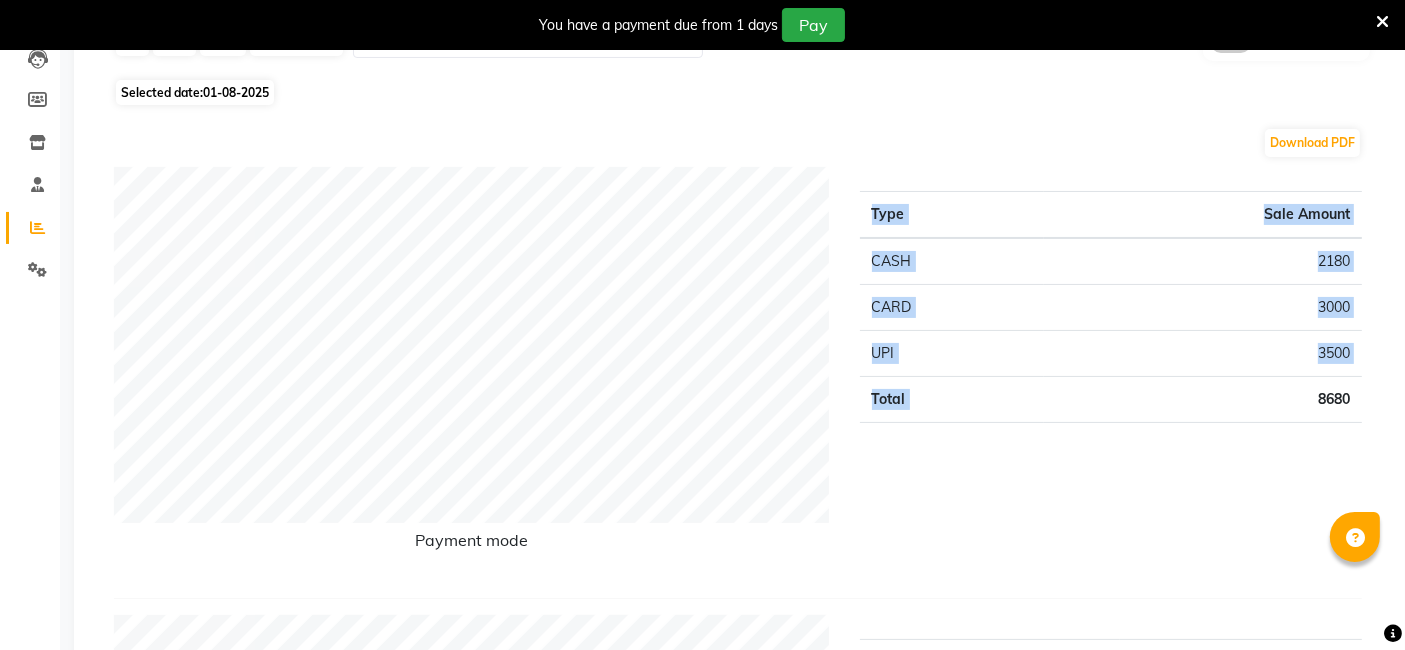 drag, startPoint x: 1325, startPoint y: 398, endPoint x: 1370, endPoint y: 389, distance: 45.891174 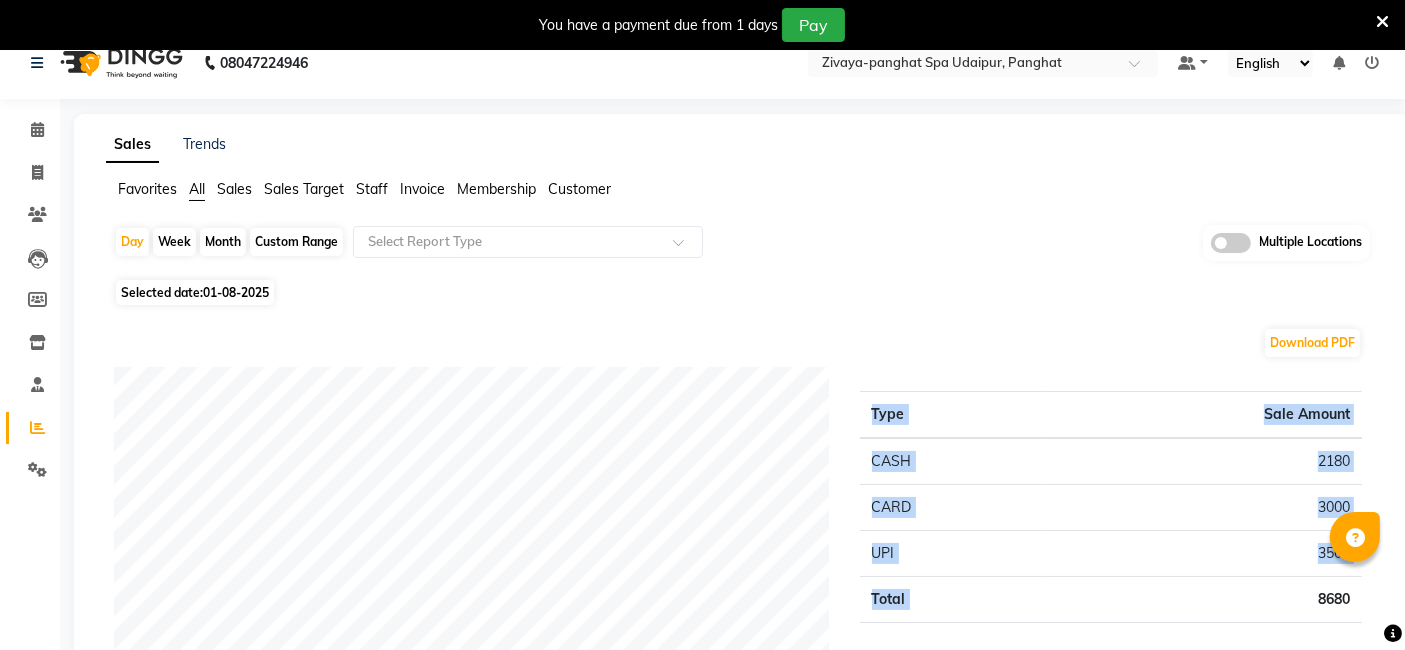 scroll, scrollTop: 0, scrollLeft: 0, axis: both 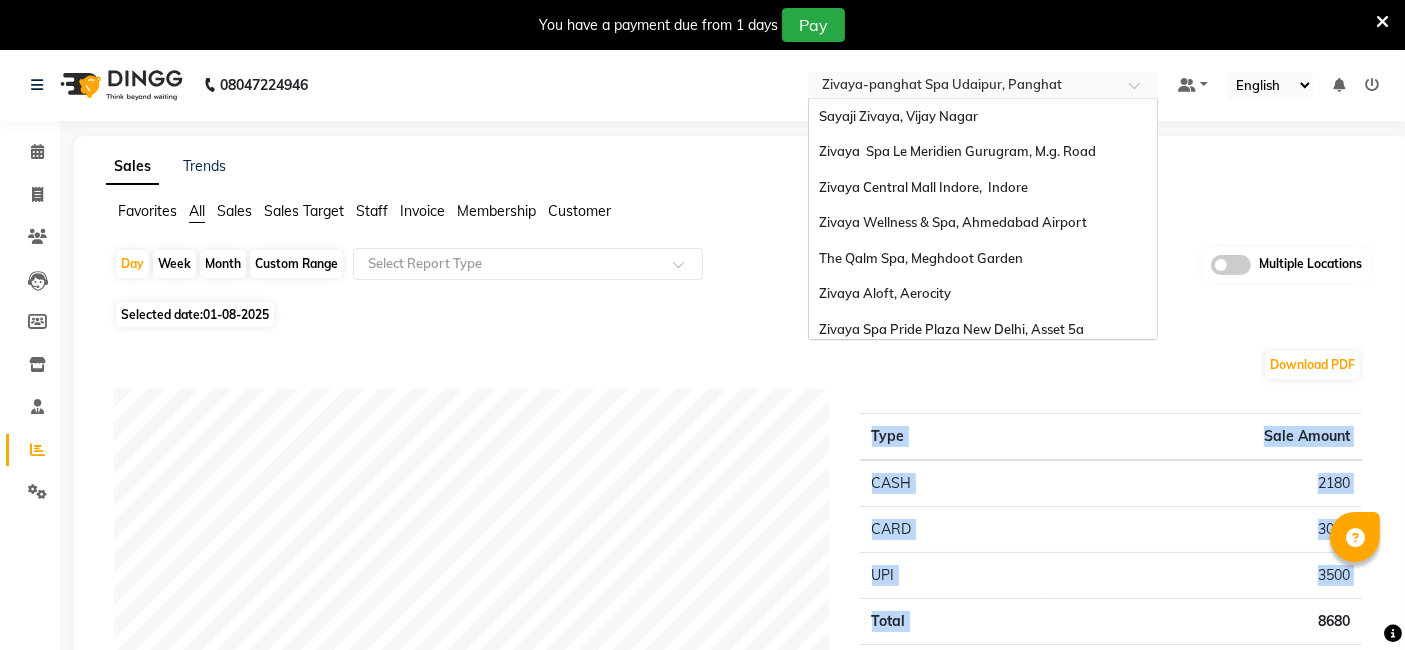 click at bounding box center [963, 87] 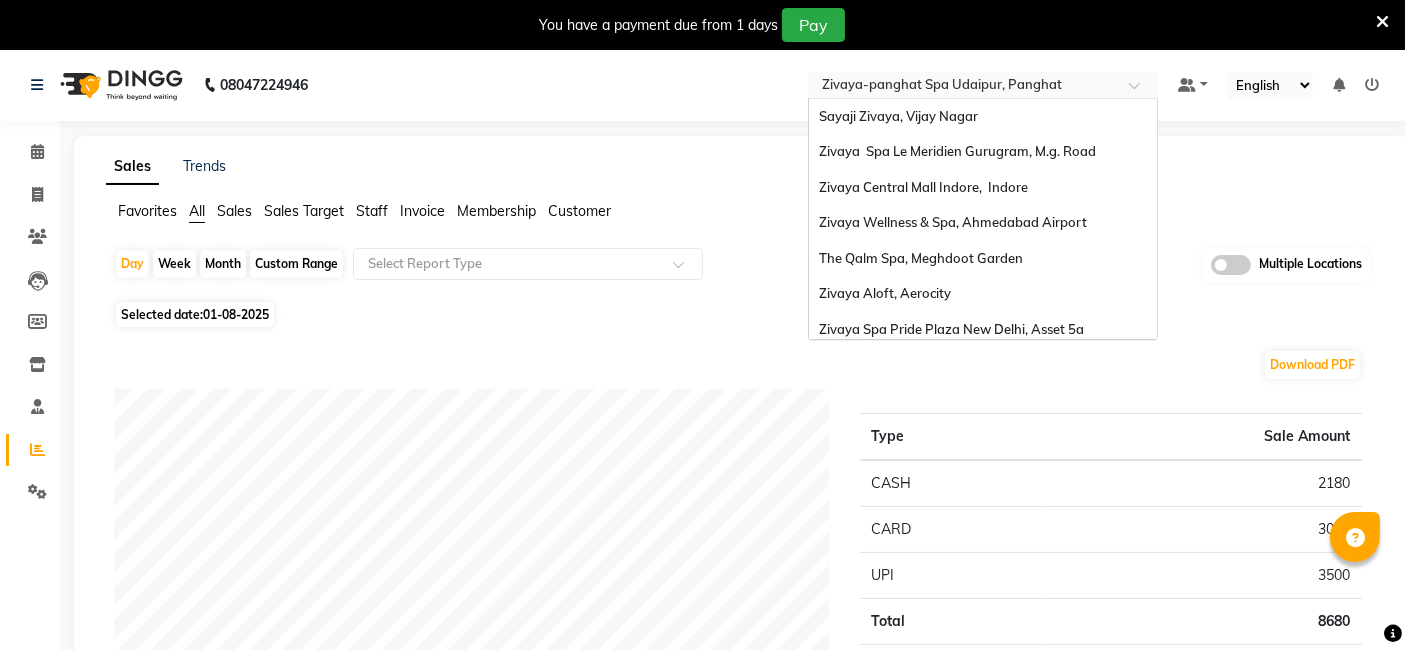 scroll, scrollTop: 205, scrollLeft: 0, axis: vertical 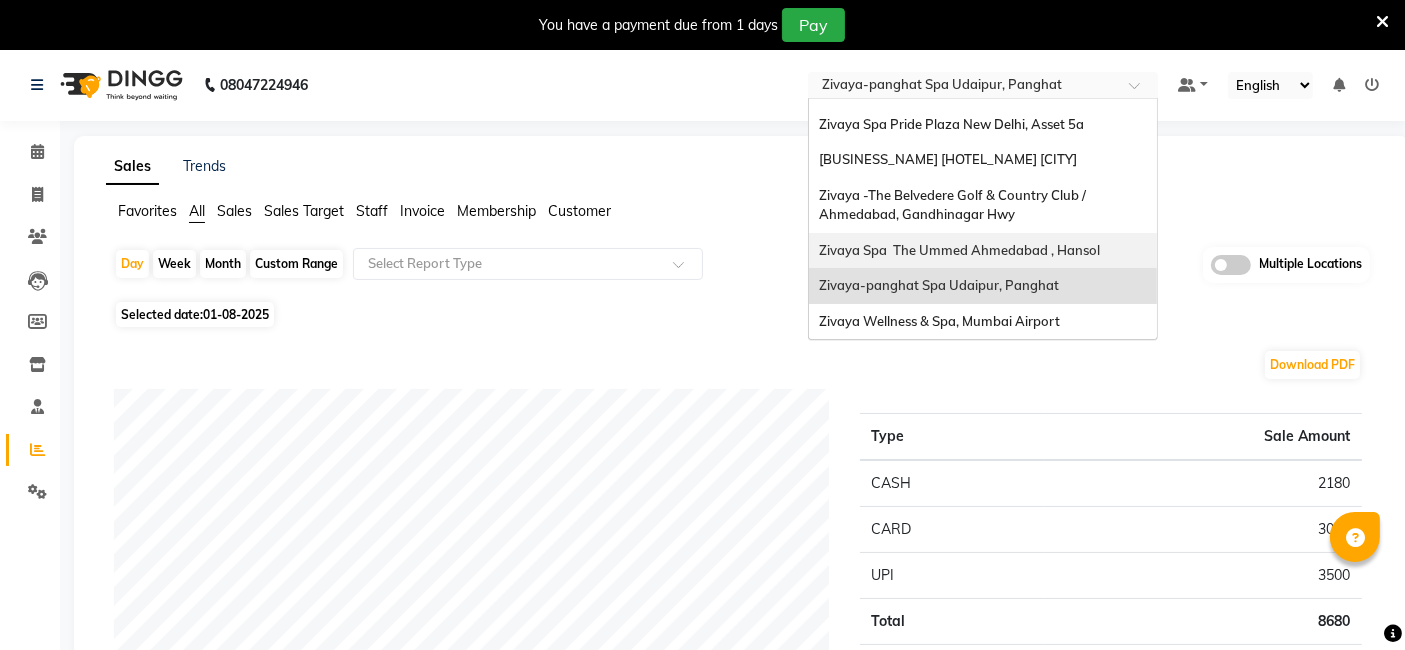 click on "Zivaya Spa  The Ummed Ahmedabad , Hansol" at bounding box center (983, 251) 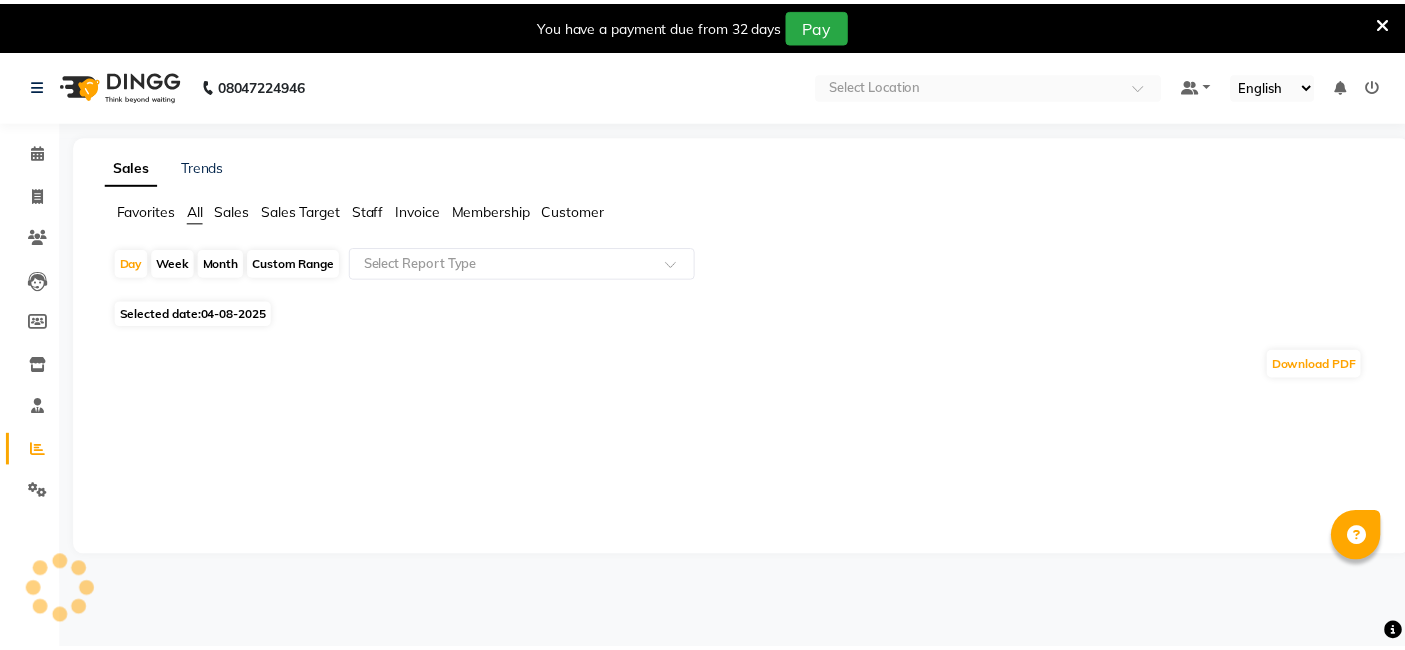 scroll, scrollTop: 0, scrollLeft: 0, axis: both 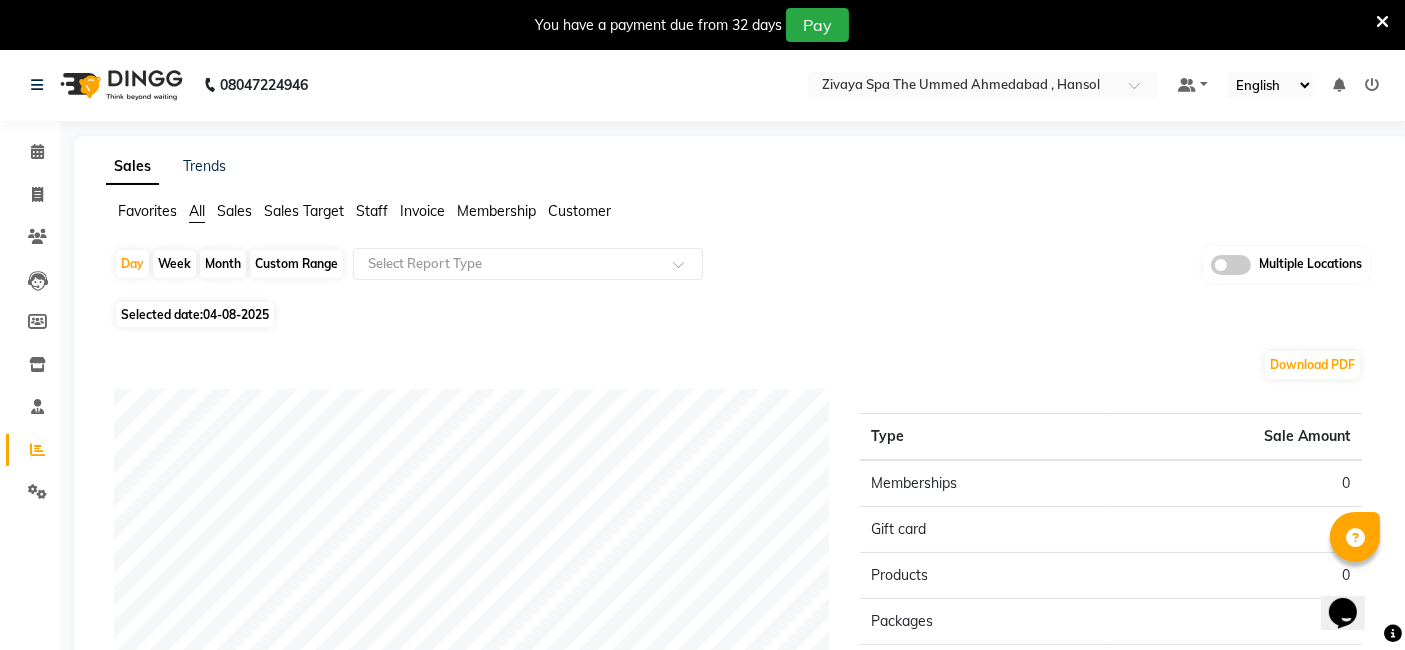 drag, startPoint x: 228, startPoint y: 313, endPoint x: 195, endPoint y: 315, distance: 33.06055 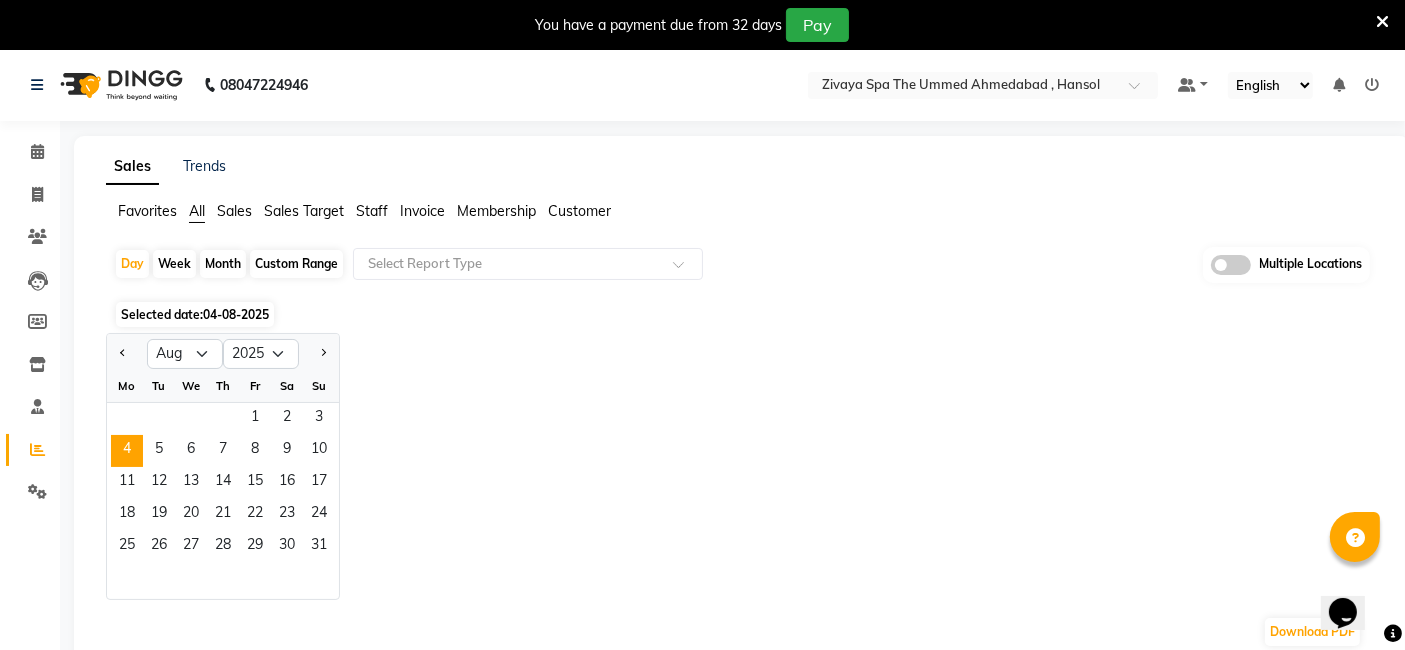 click on "Selected date:  04-08-2025" 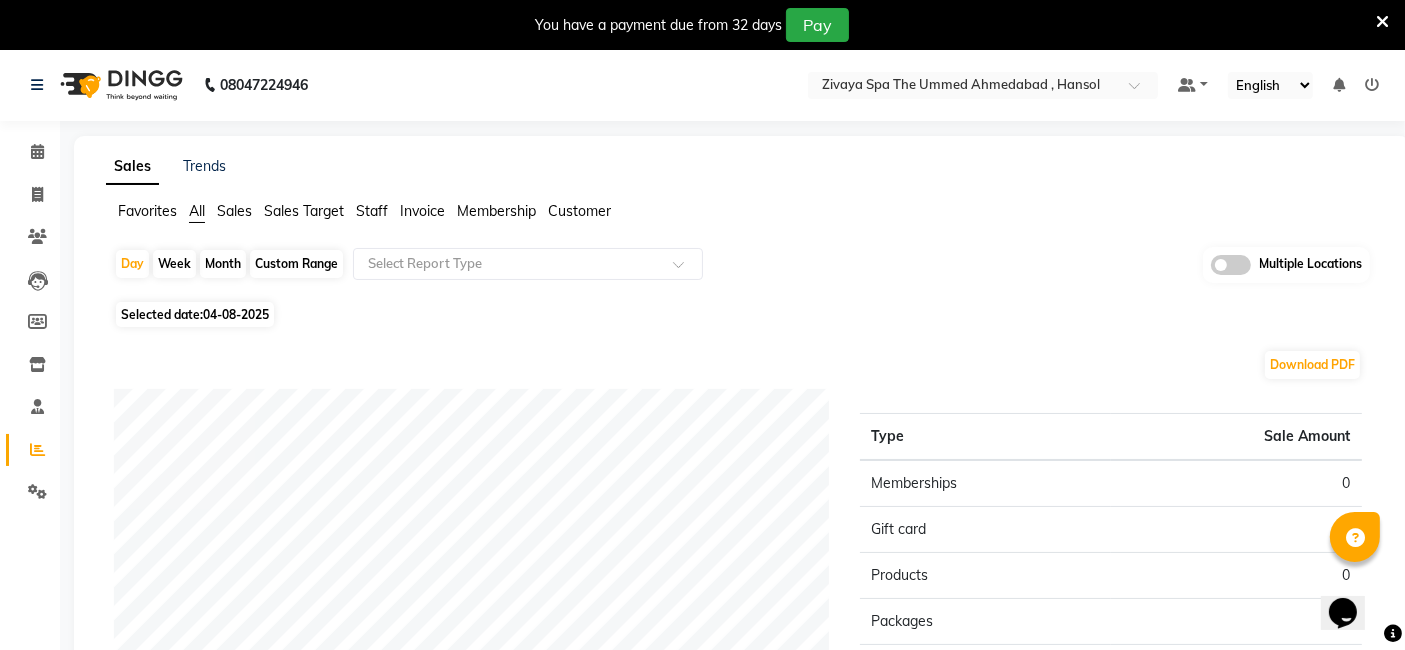 click on "Selected date:  04-08-2025" 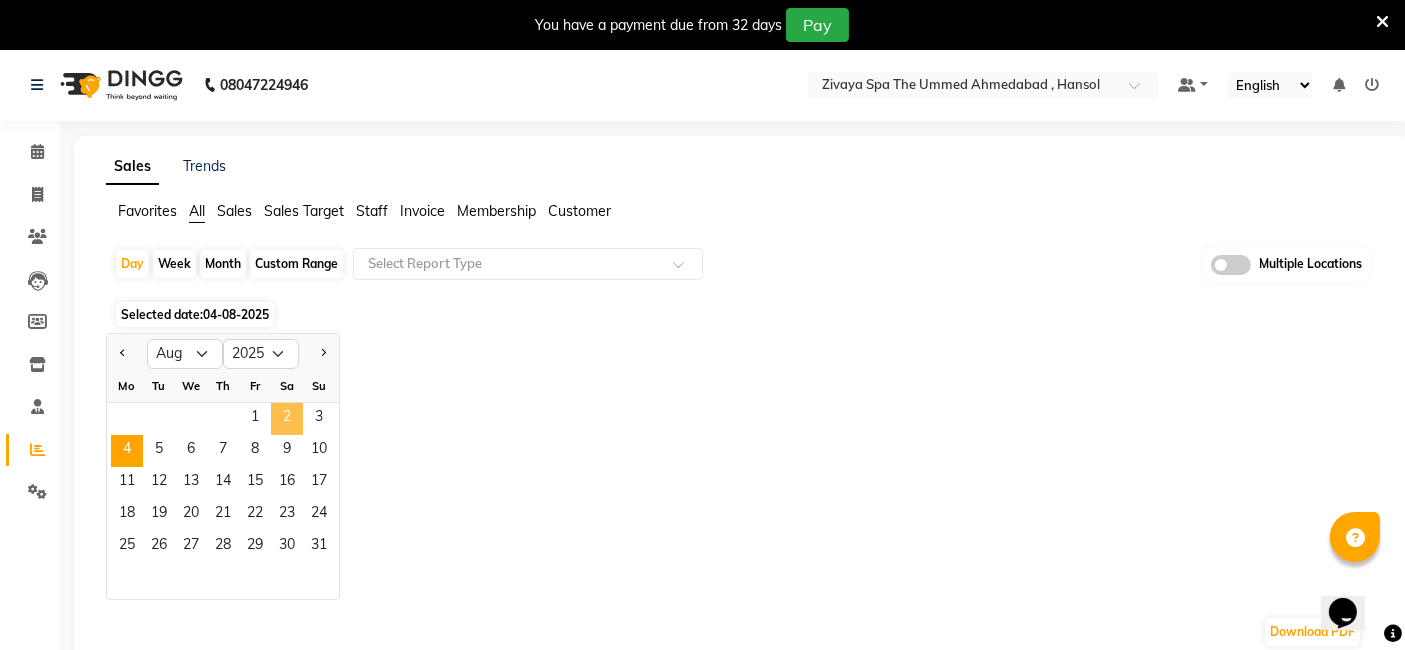 click on "2" 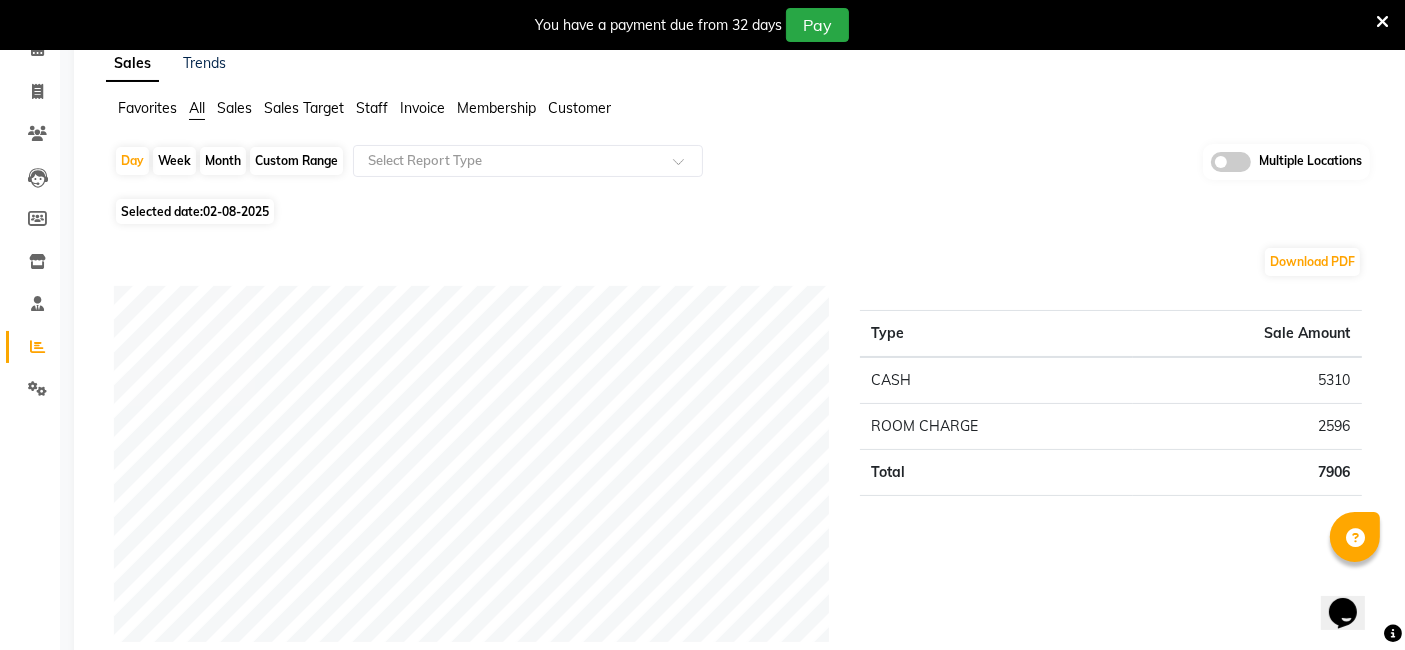 scroll, scrollTop: 111, scrollLeft: 0, axis: vertical 